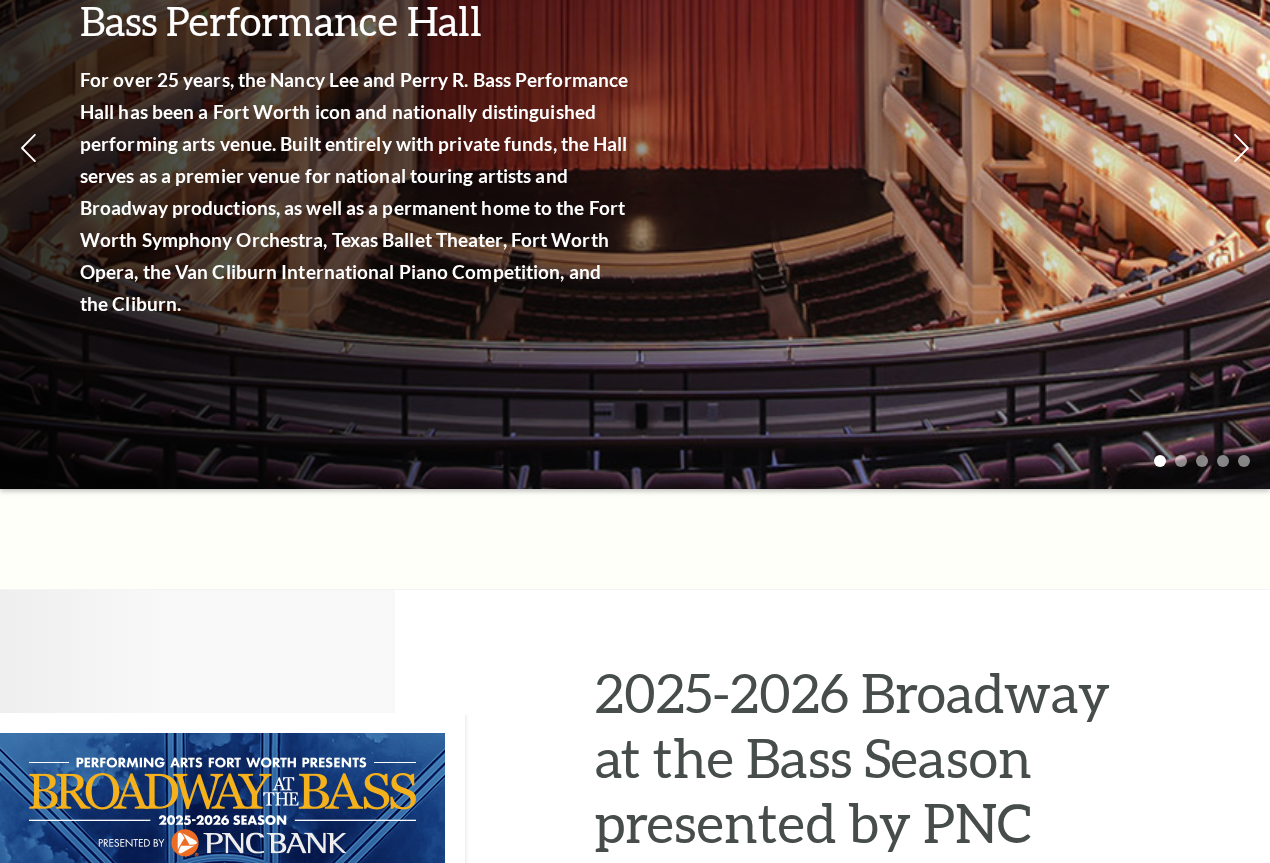 scroll, scrollTop: 800, scrollLeft: 0, axis: vertical 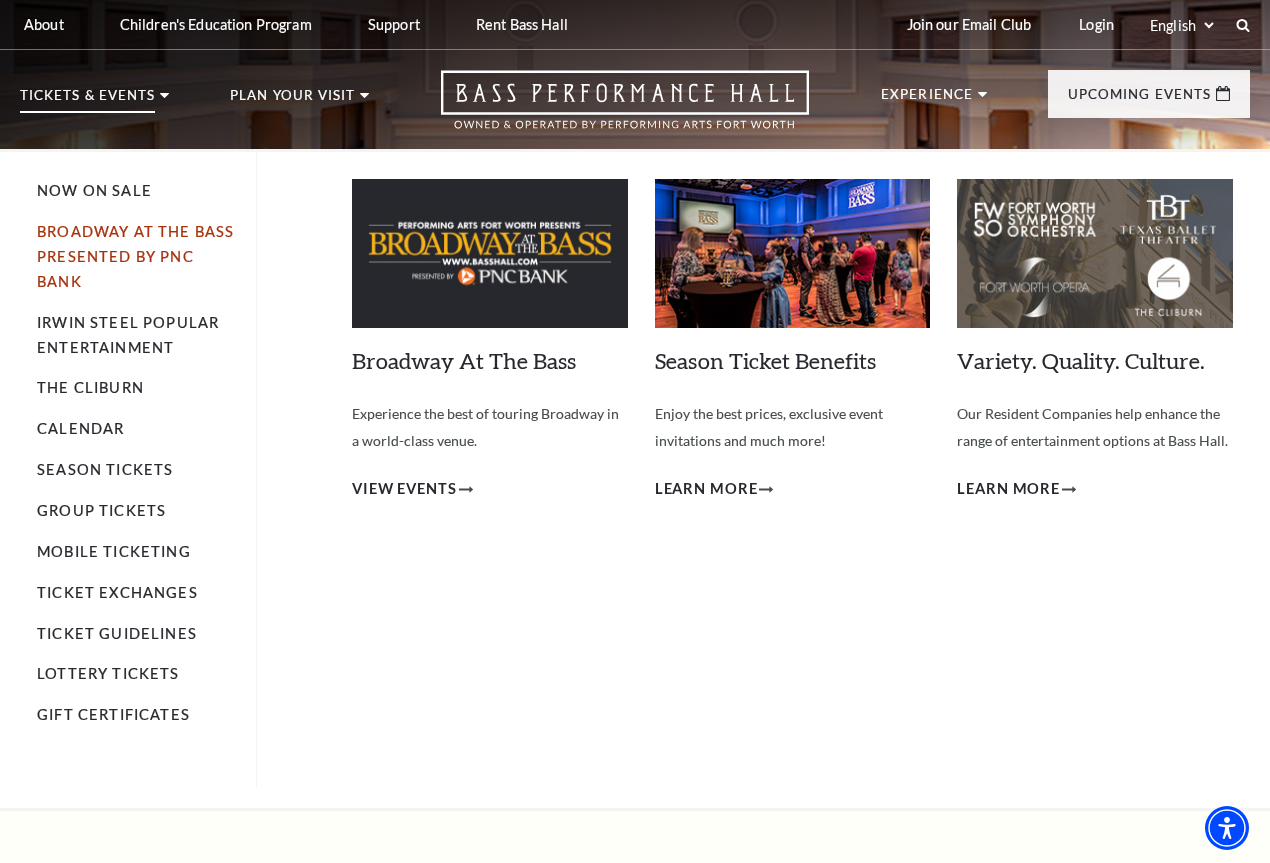 click on "Broadway At The Bass presented by PNC Bank" at bounding box center [135, 256] 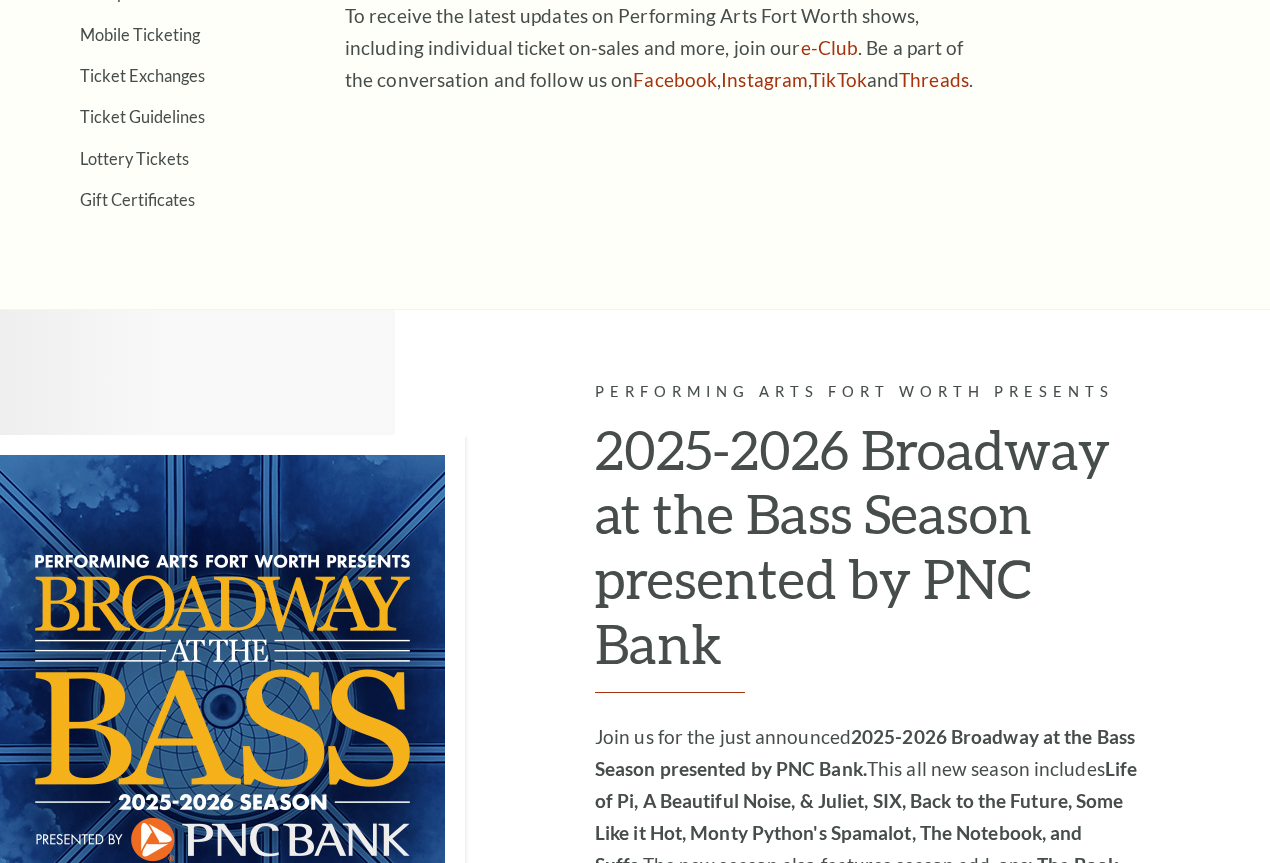 scroll, scrollTop: 826, scrollLeft: 0, axis: vertical 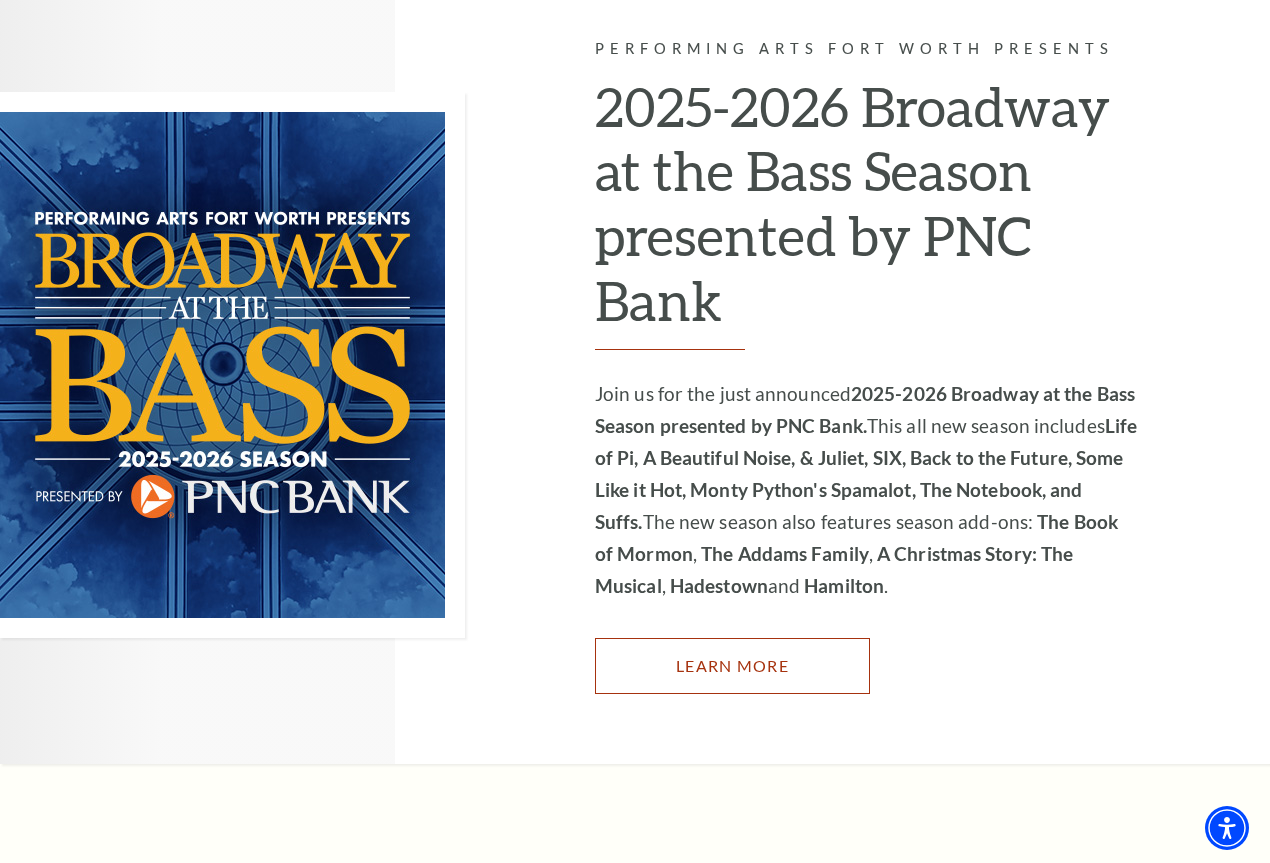 click on "Learn More" at bounding box center (732, 666) 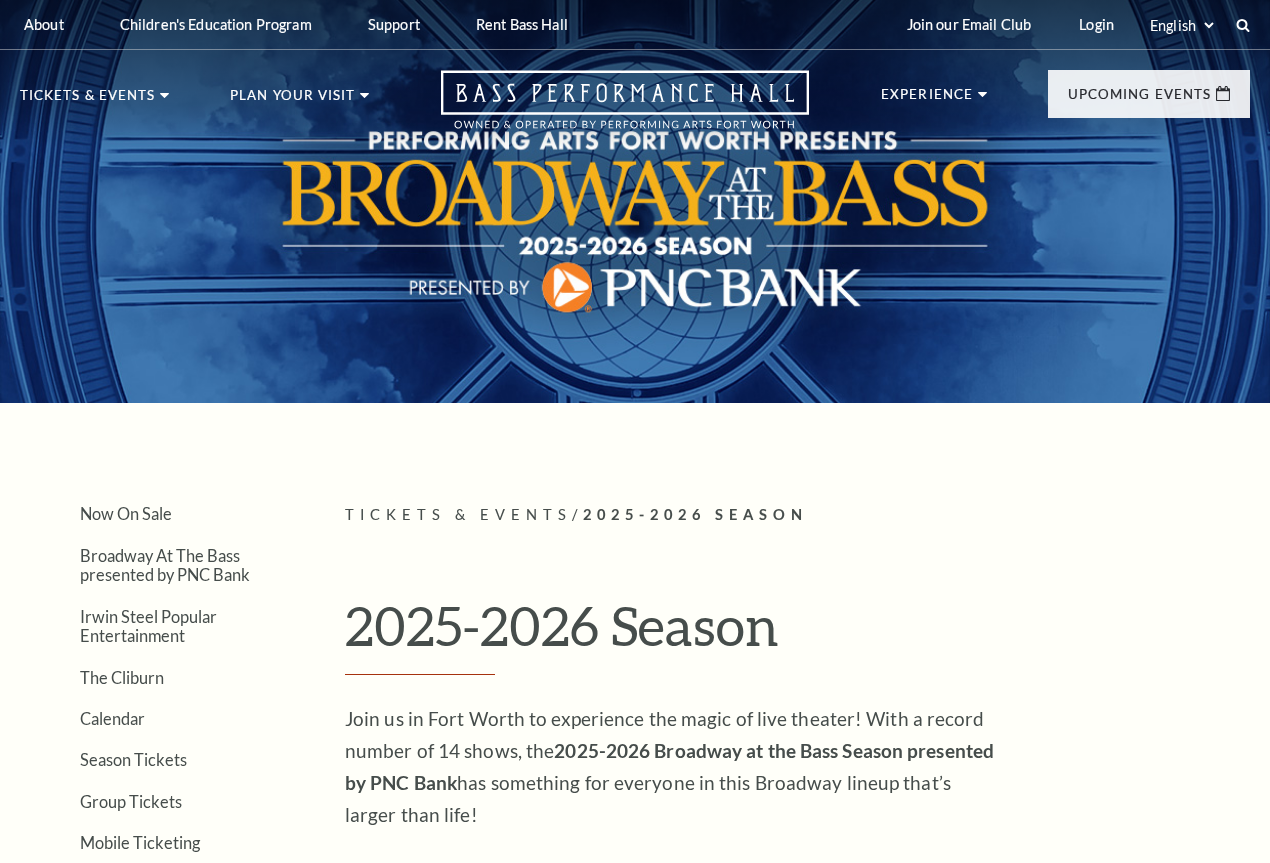 scroll, scrollTop: 25, scrollLeft: 0, axis: vertical 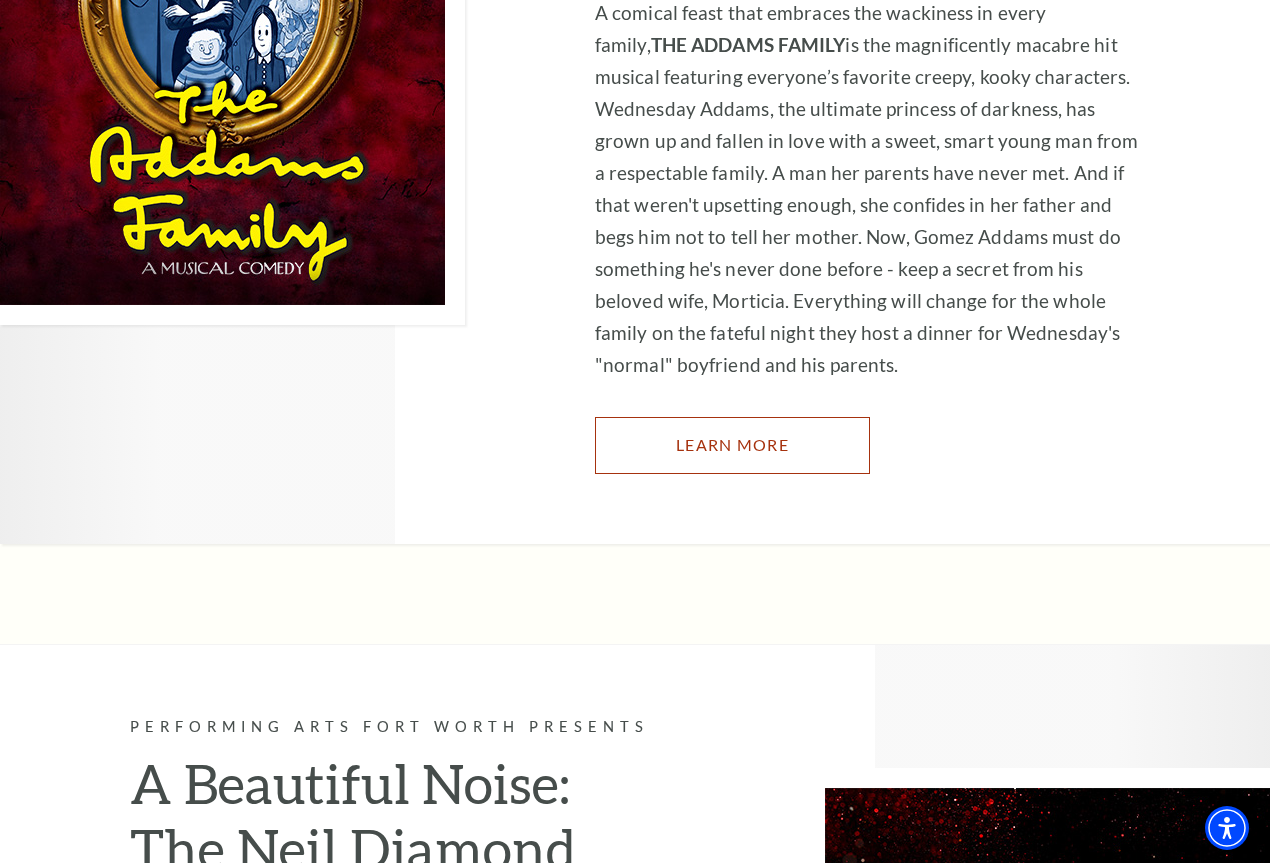 click on "Learn More" at bounding box center (732, 445) 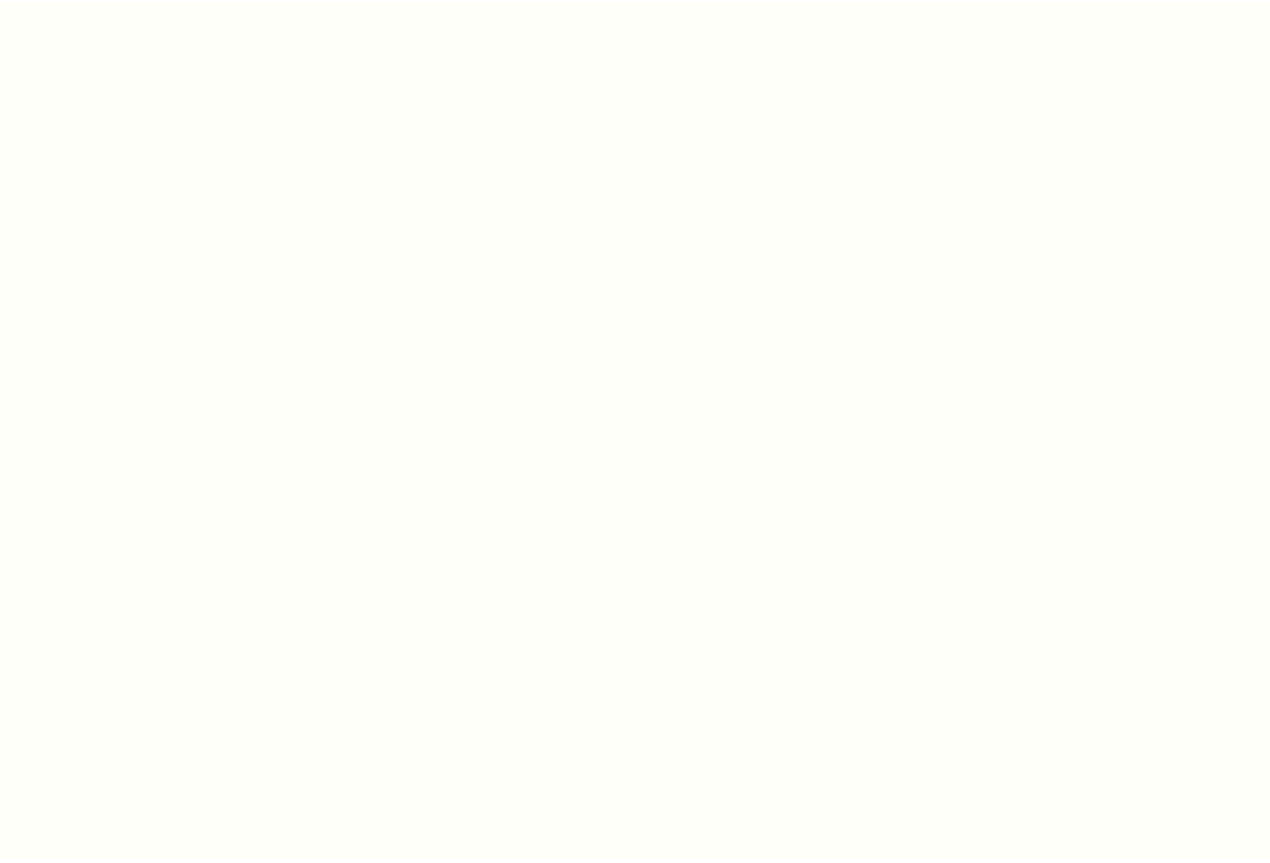 scroll, scrollTop: 0, scrollLeft: 0, axis: both 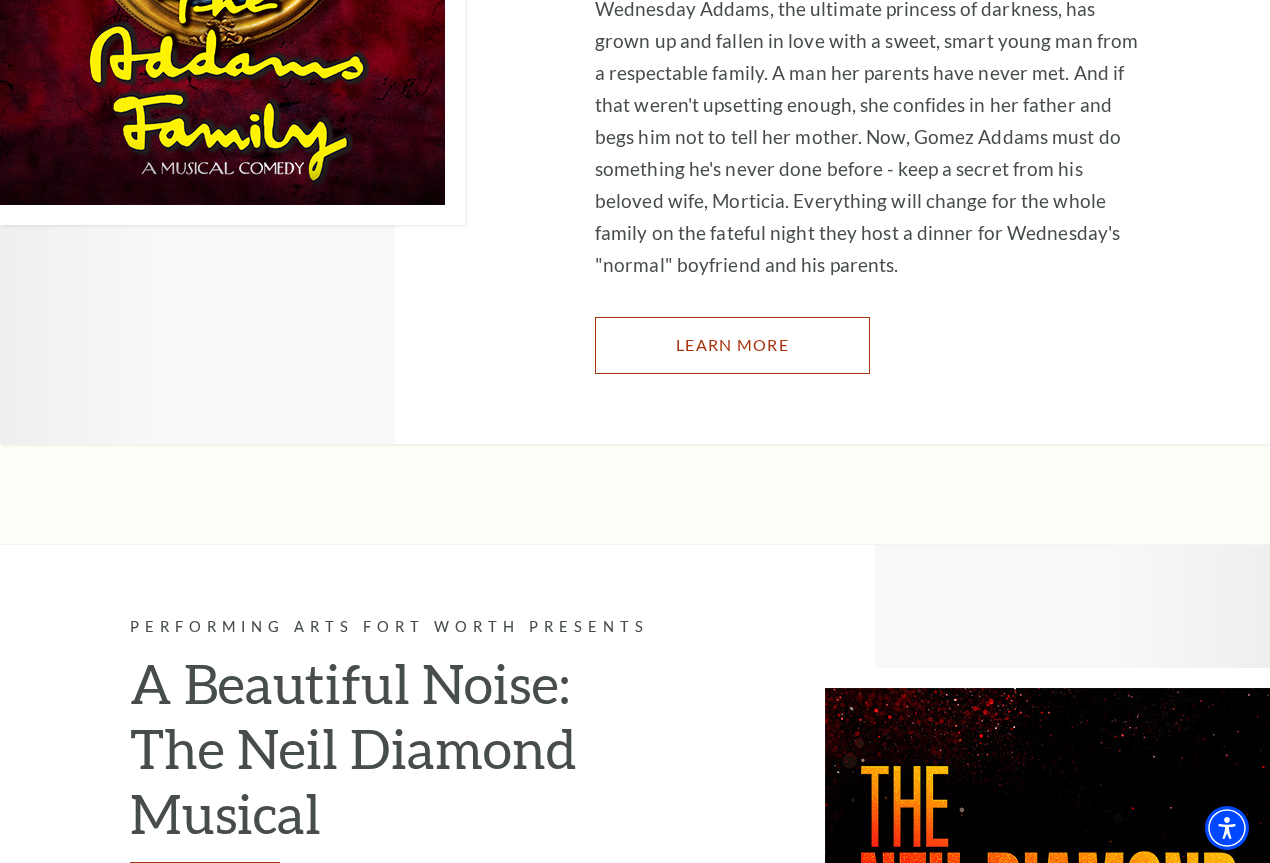 click on "Learn More" at bounding box center [732, 345] 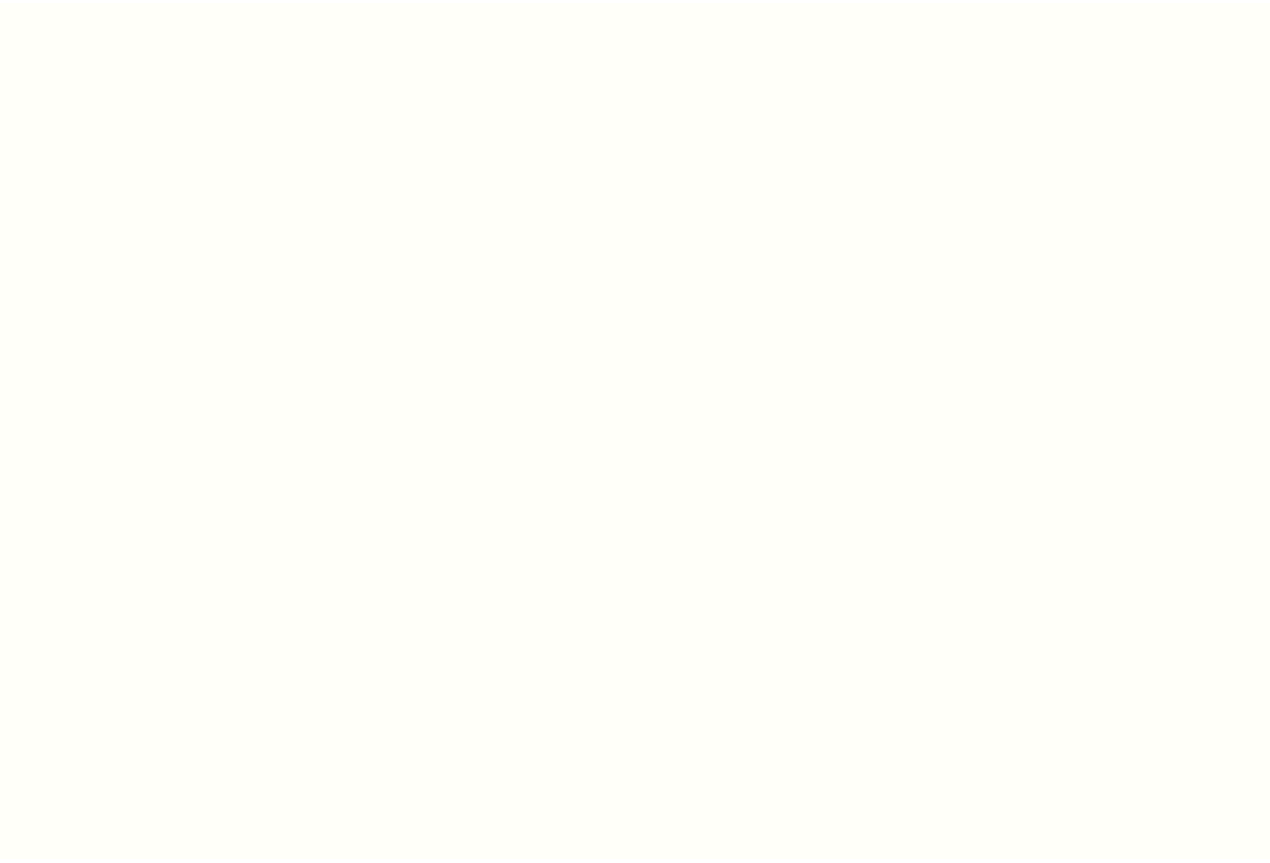 scroll, scrollTop: 0, scrollLeft: 0, axis: both 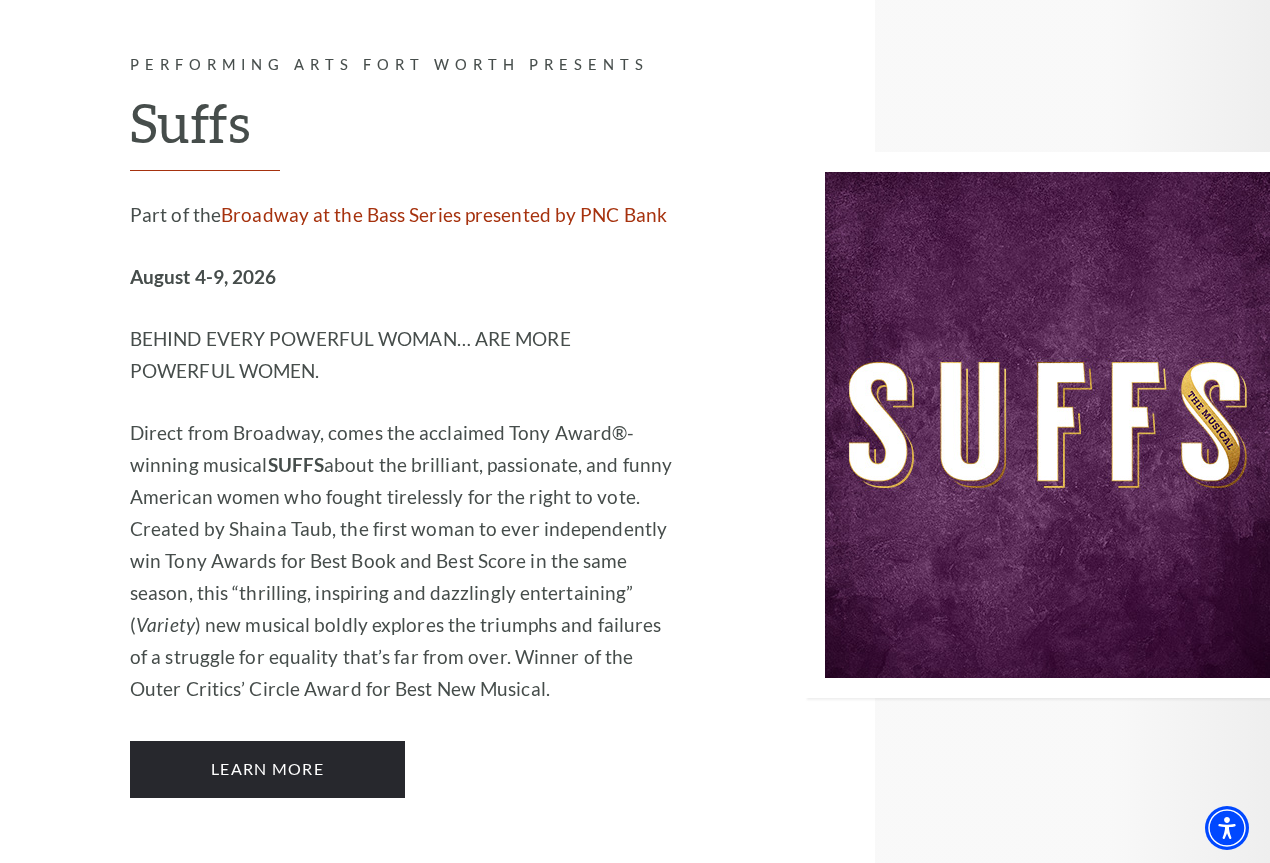 click on "Learn More" at bounding box center [732, -217] 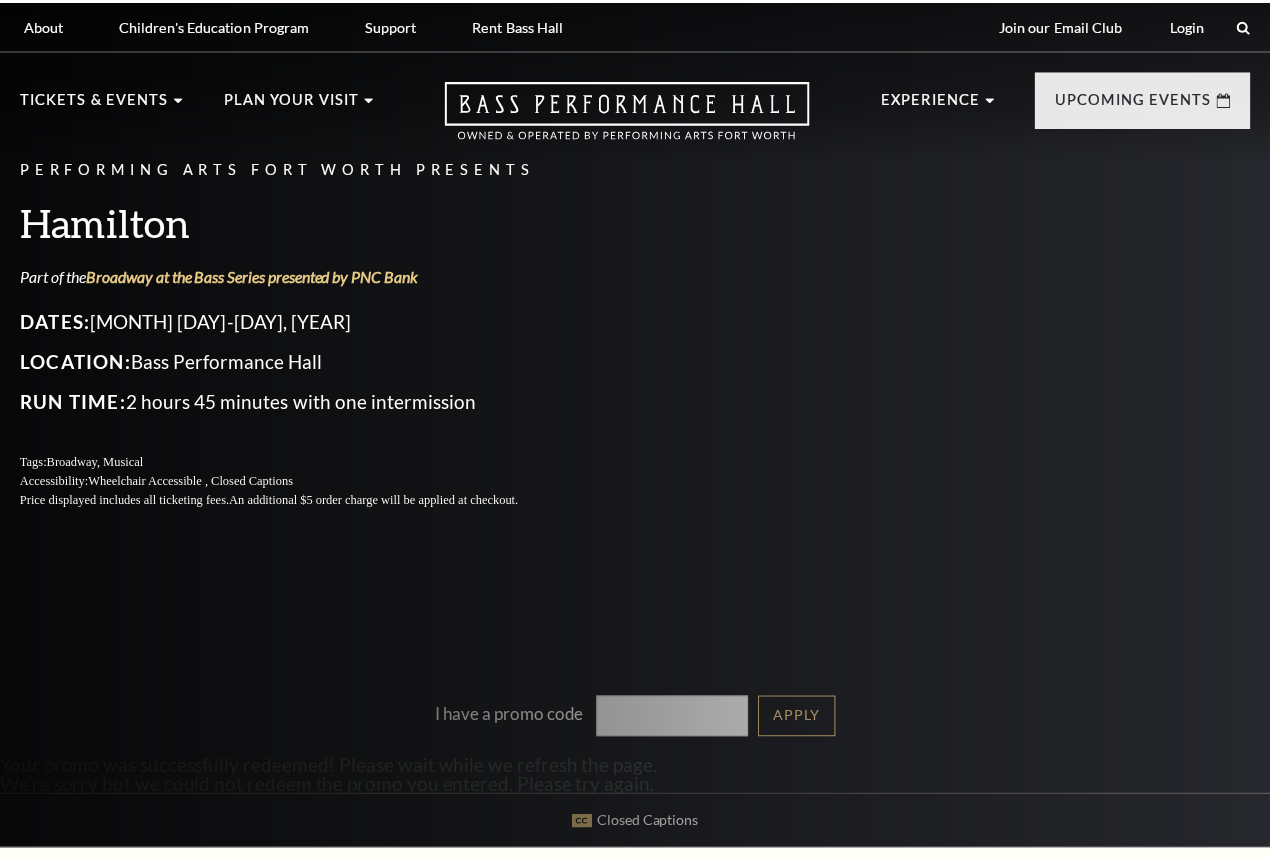 scroll, scrollTop: 0, scrollLeft: 0, axis: both 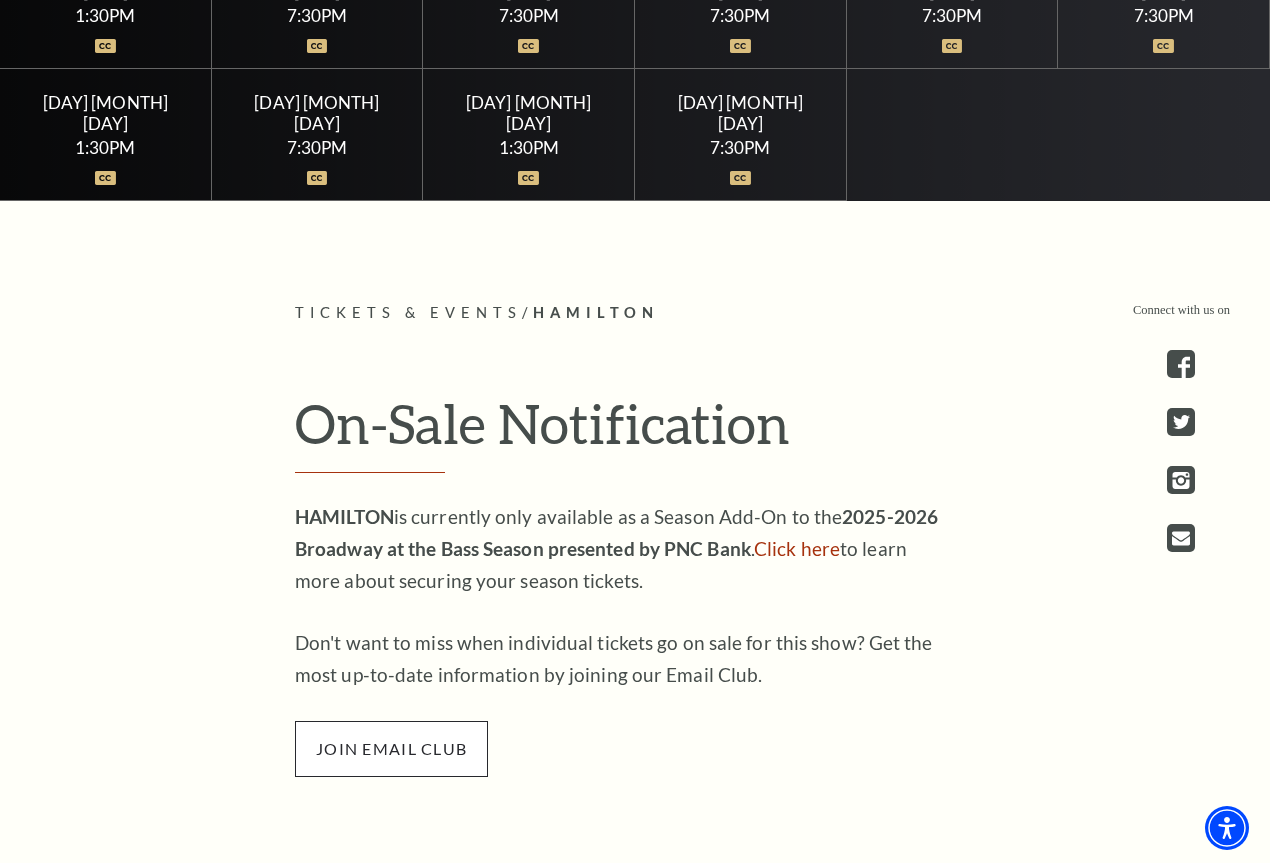 click on "join email club" at bounding box center [391, 749] 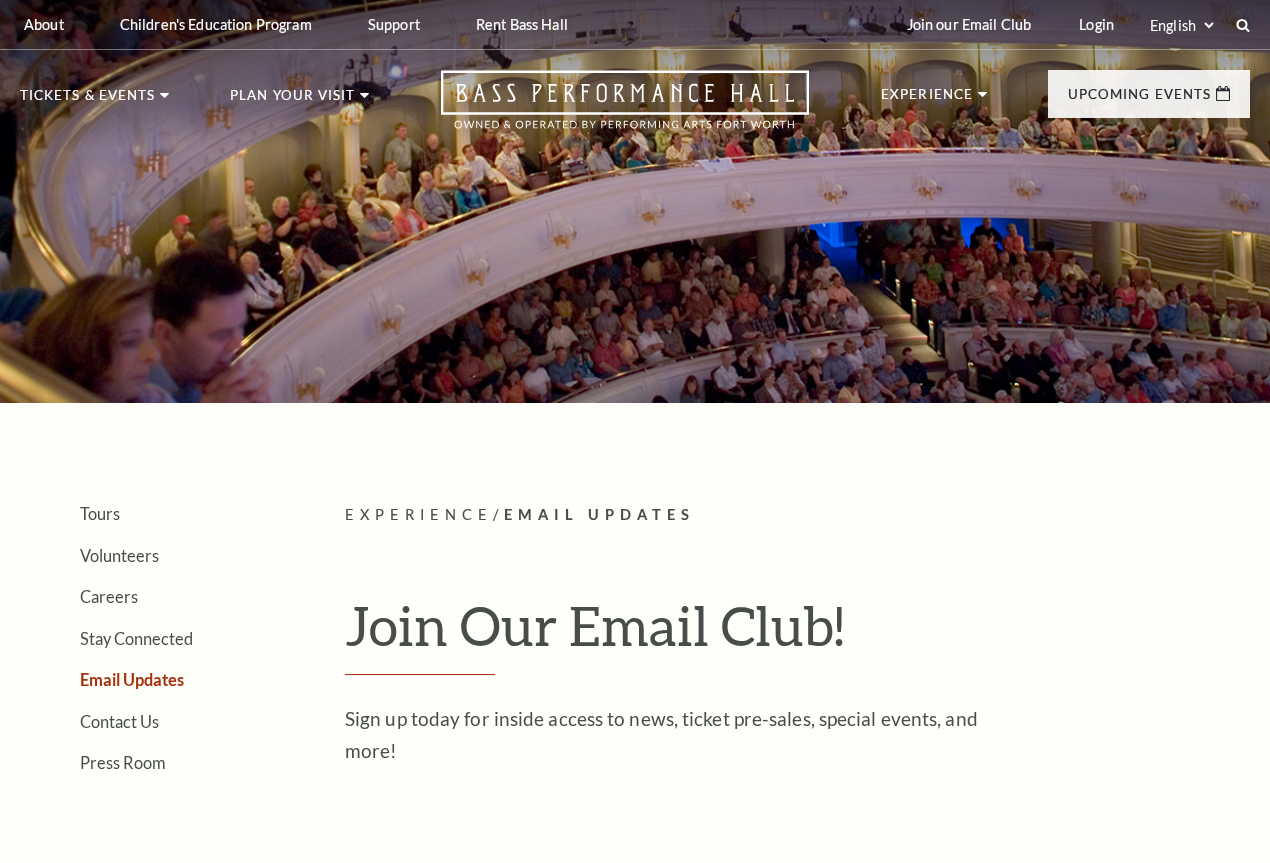 scroll, scrollTop: 244, scrollLeft: 0, axis: vertical 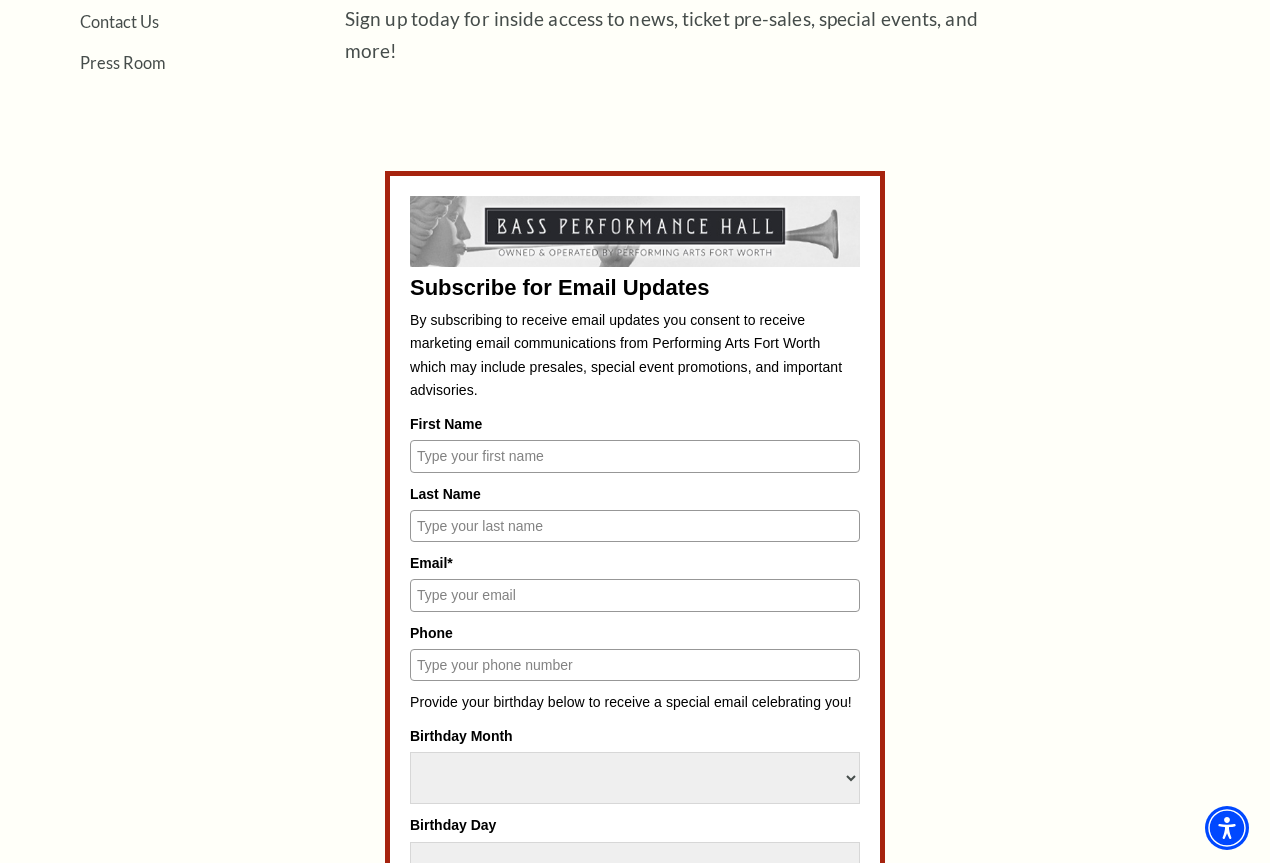 click on "First Name" at bounding box center [635, 456] 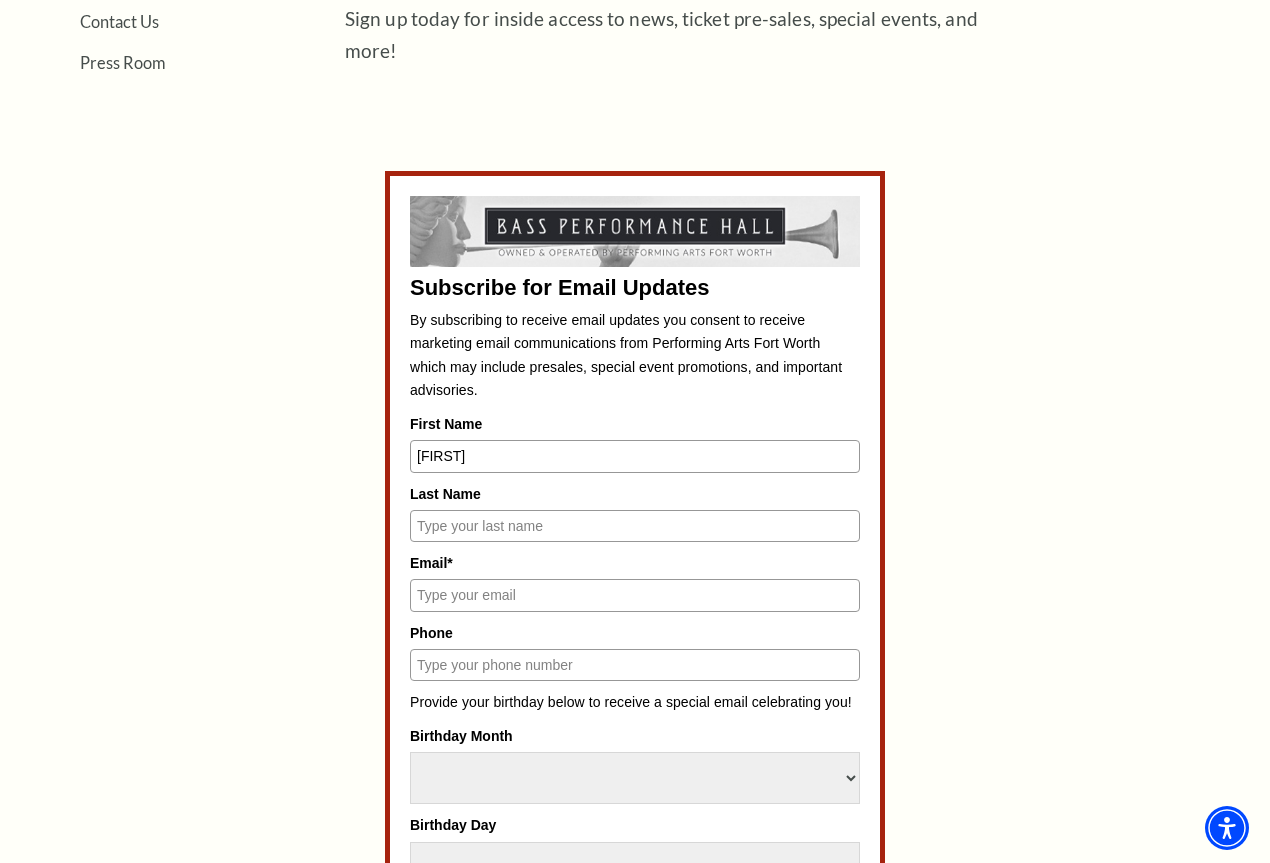 type on "Barbee" 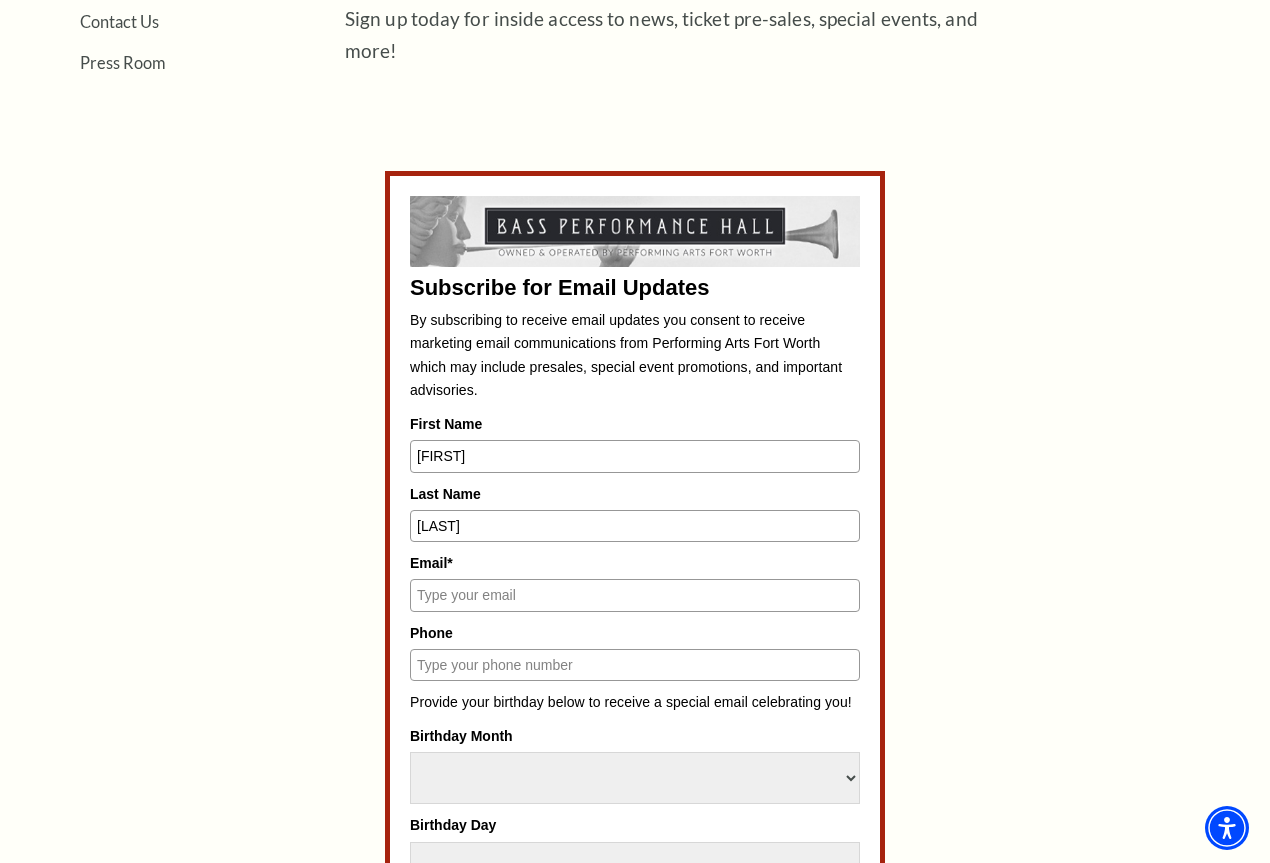 type on "kbarbee@clydeisd.org" 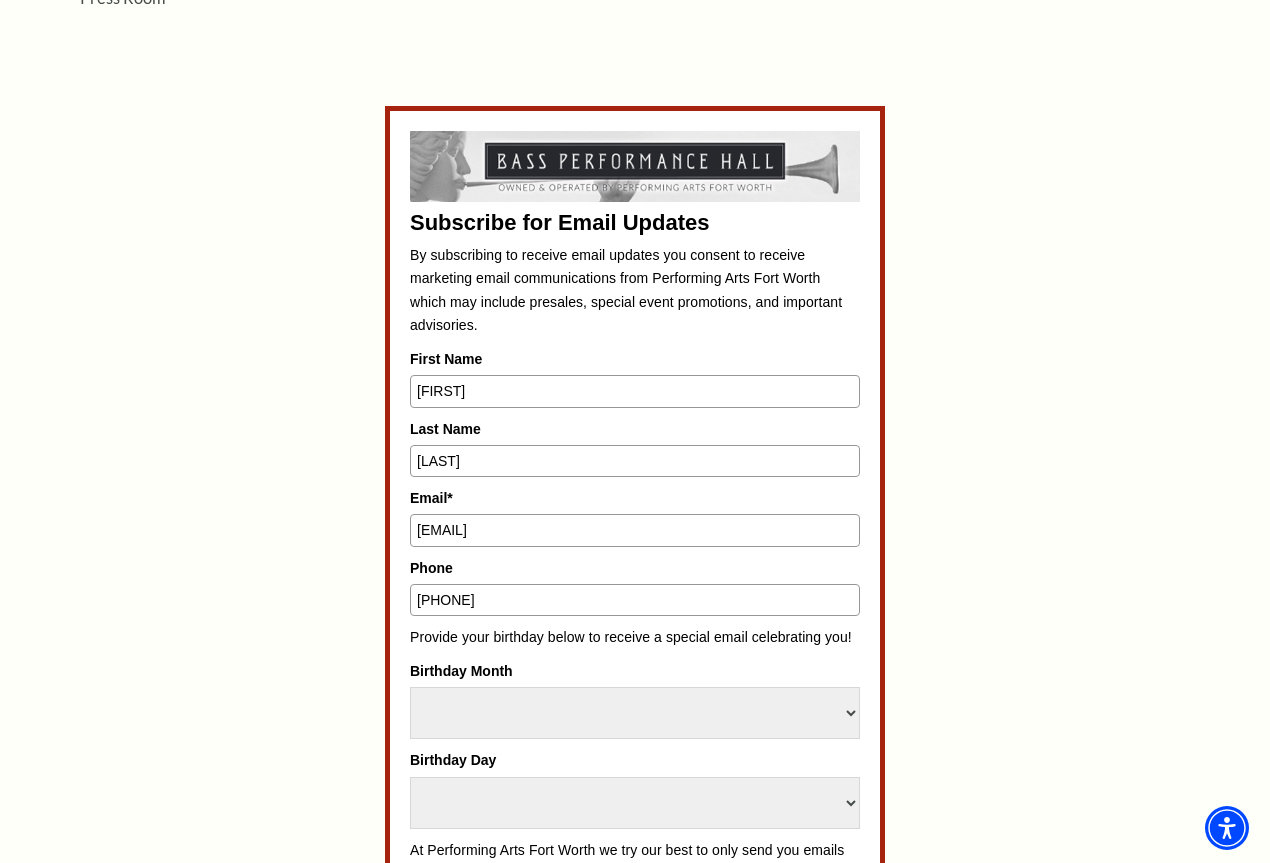 scroll, scrollTop: 800, scrollLeft: 0, axis: vertical 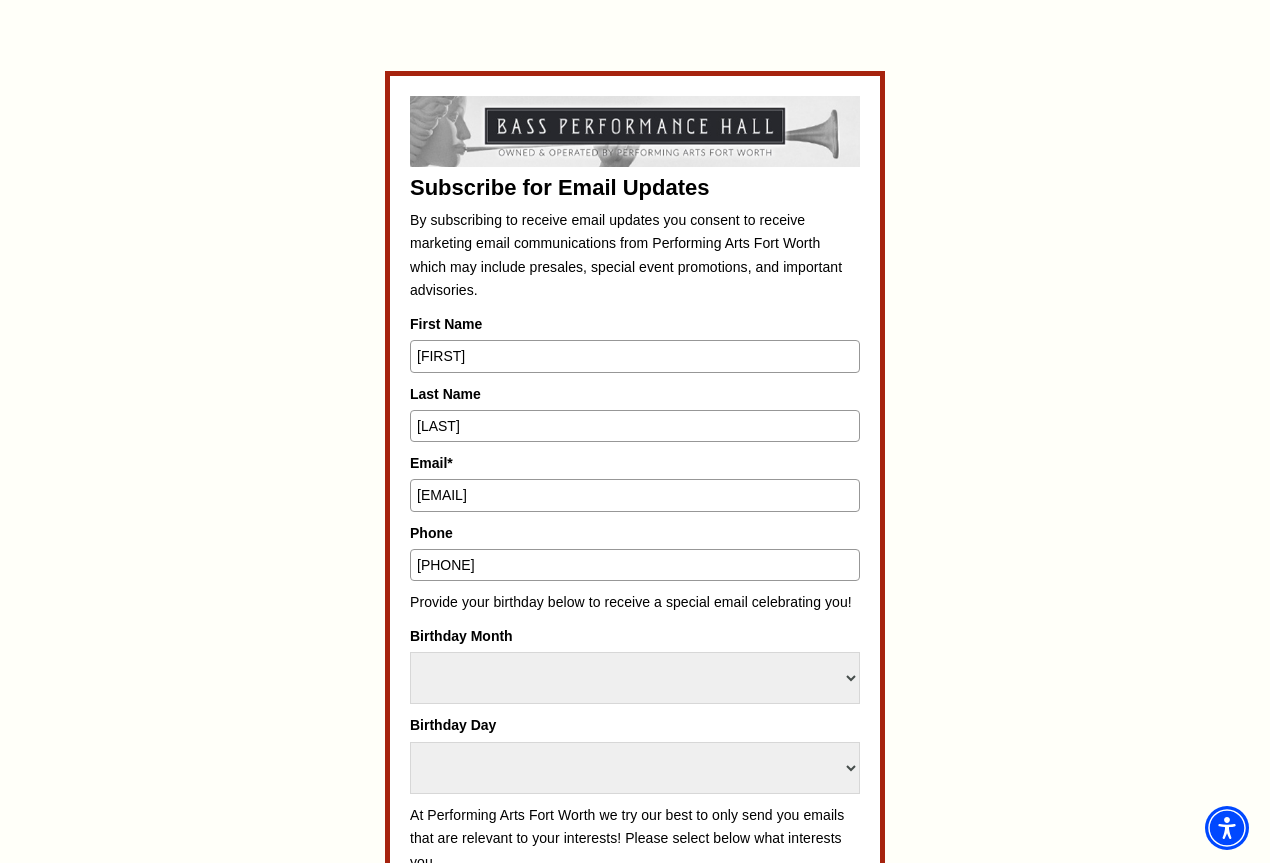 drag, startPoint x: 516, startPoint y: 572, endPoint x: 330, endPoint y: 590, distance: 186.86894 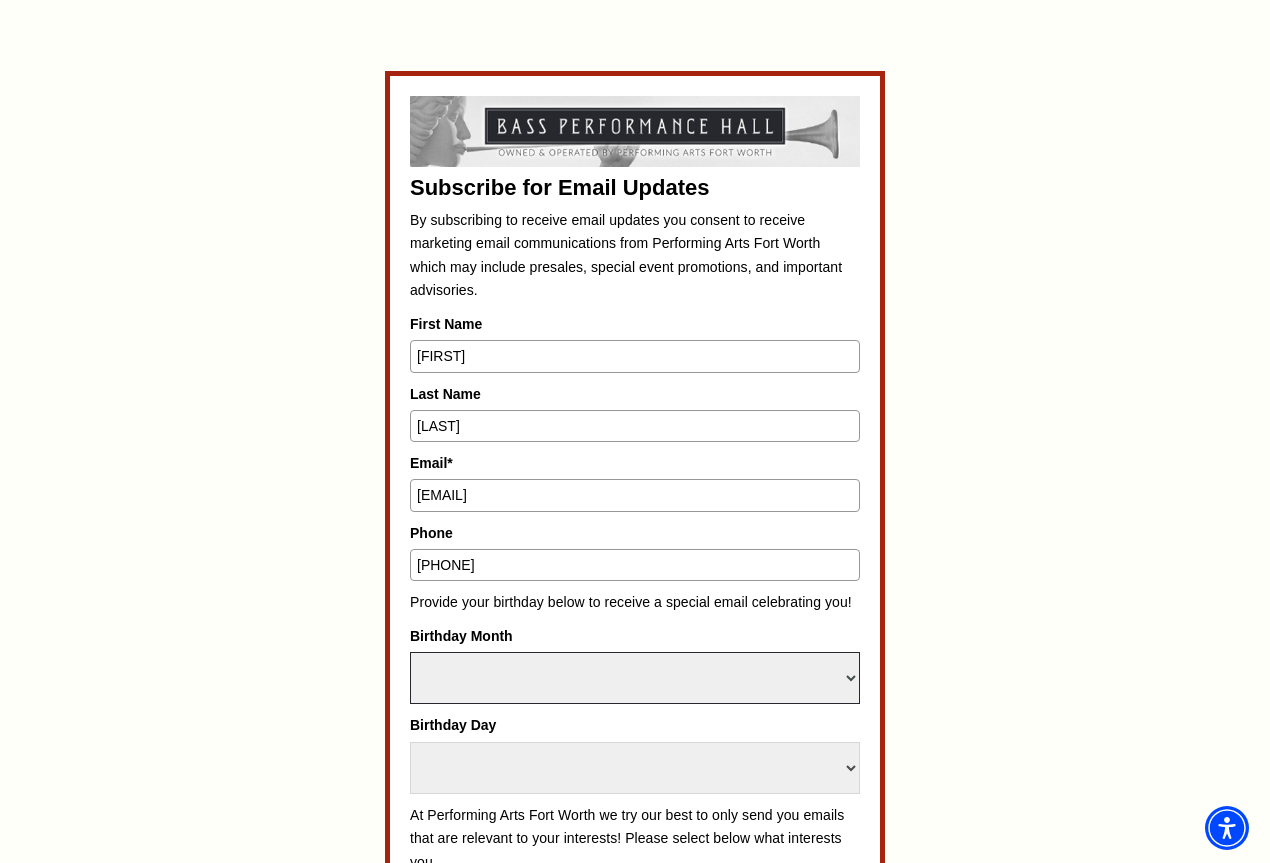 click on "Select Month
January
February
March
April
May
June
July
August
September
October
November
December" at bounding box center [635, 678] 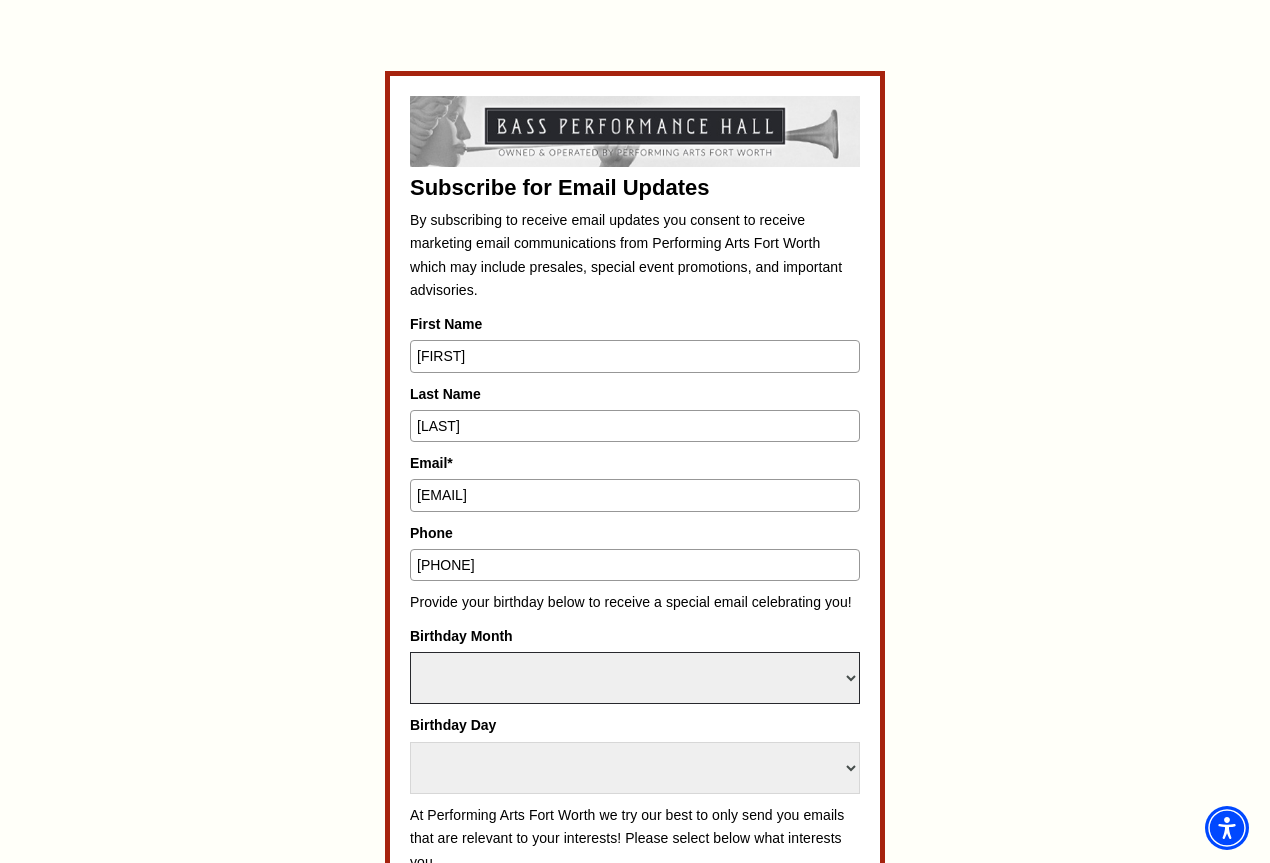 select on "March" 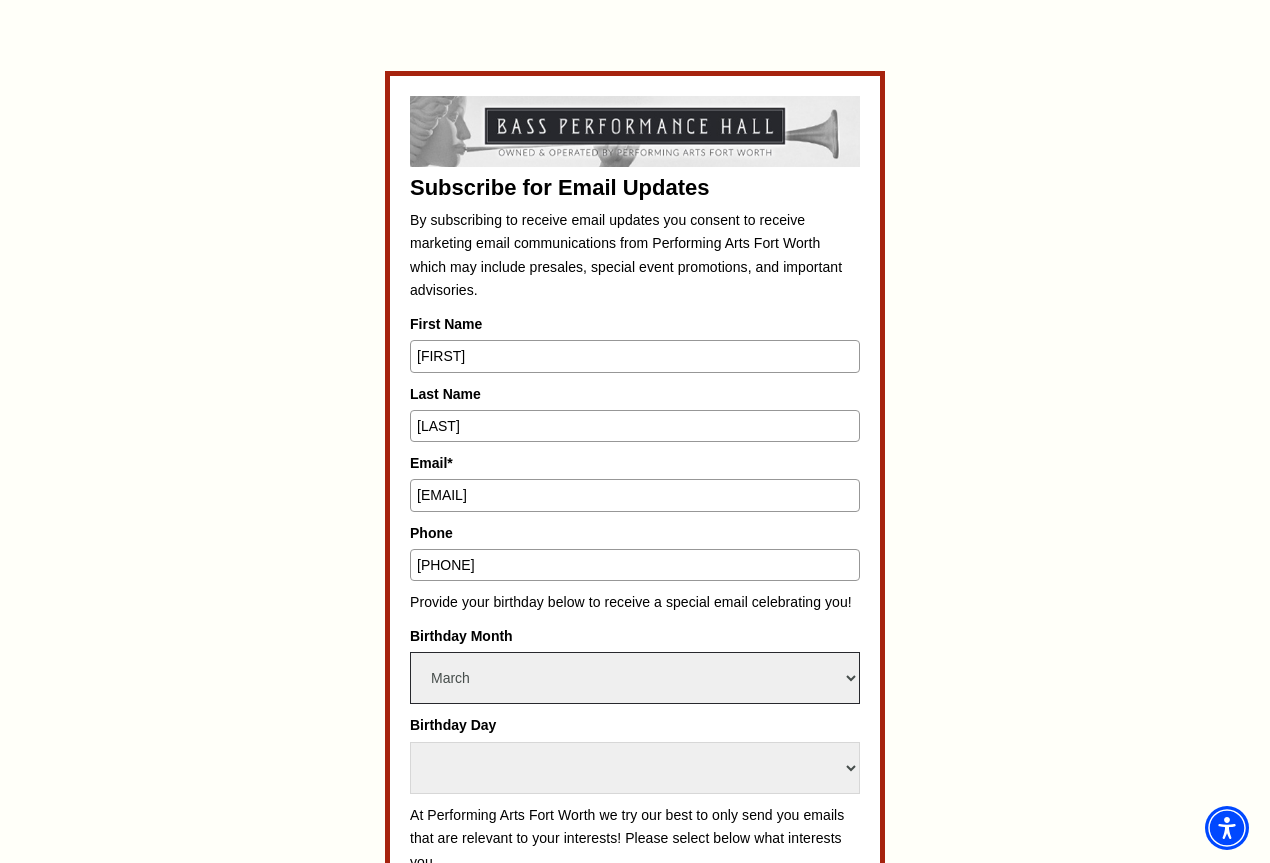 click on "Select Month
January
February
March
April
May
June
July
August
September
October
November
December" at bounding box center [635, 678] 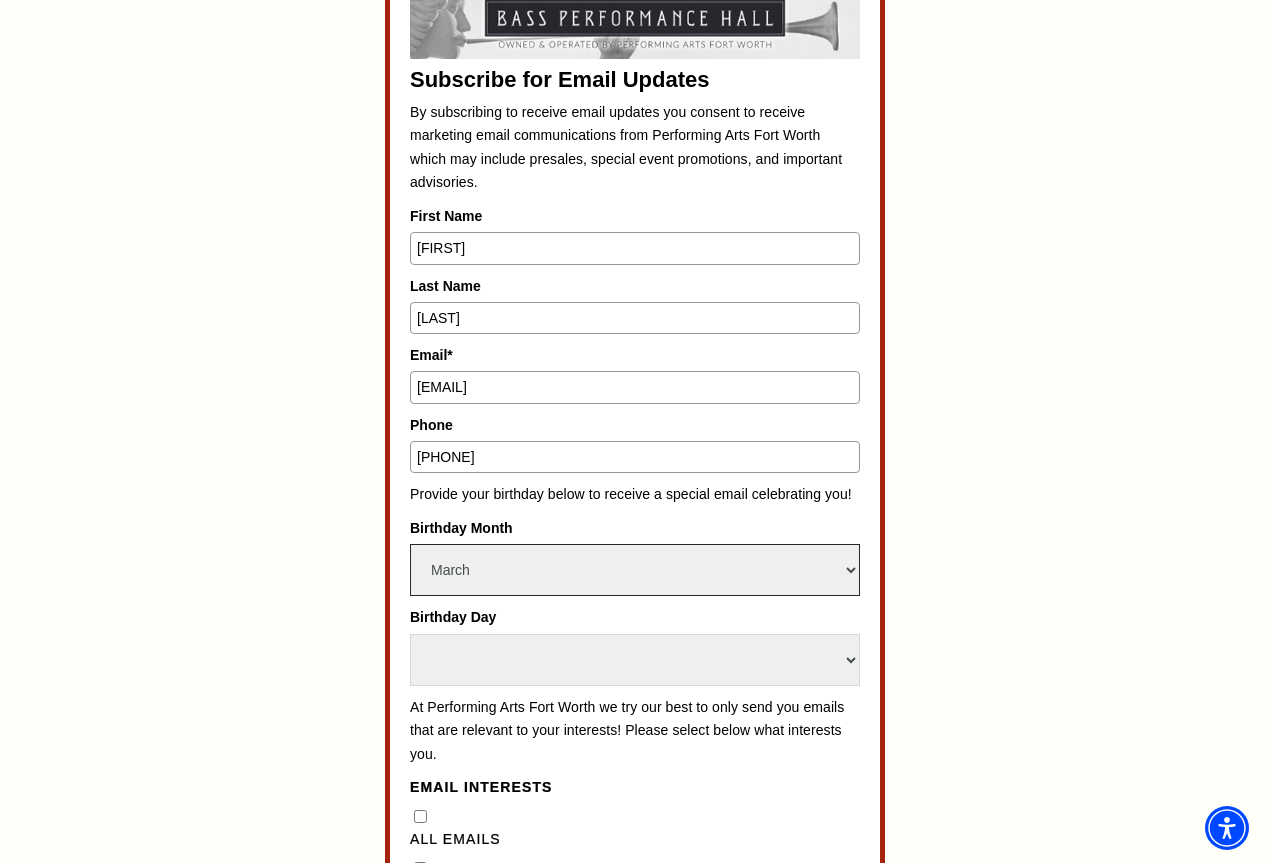 scroll, scrollTop: 1000, scrollLeft: 0, axis: vertical 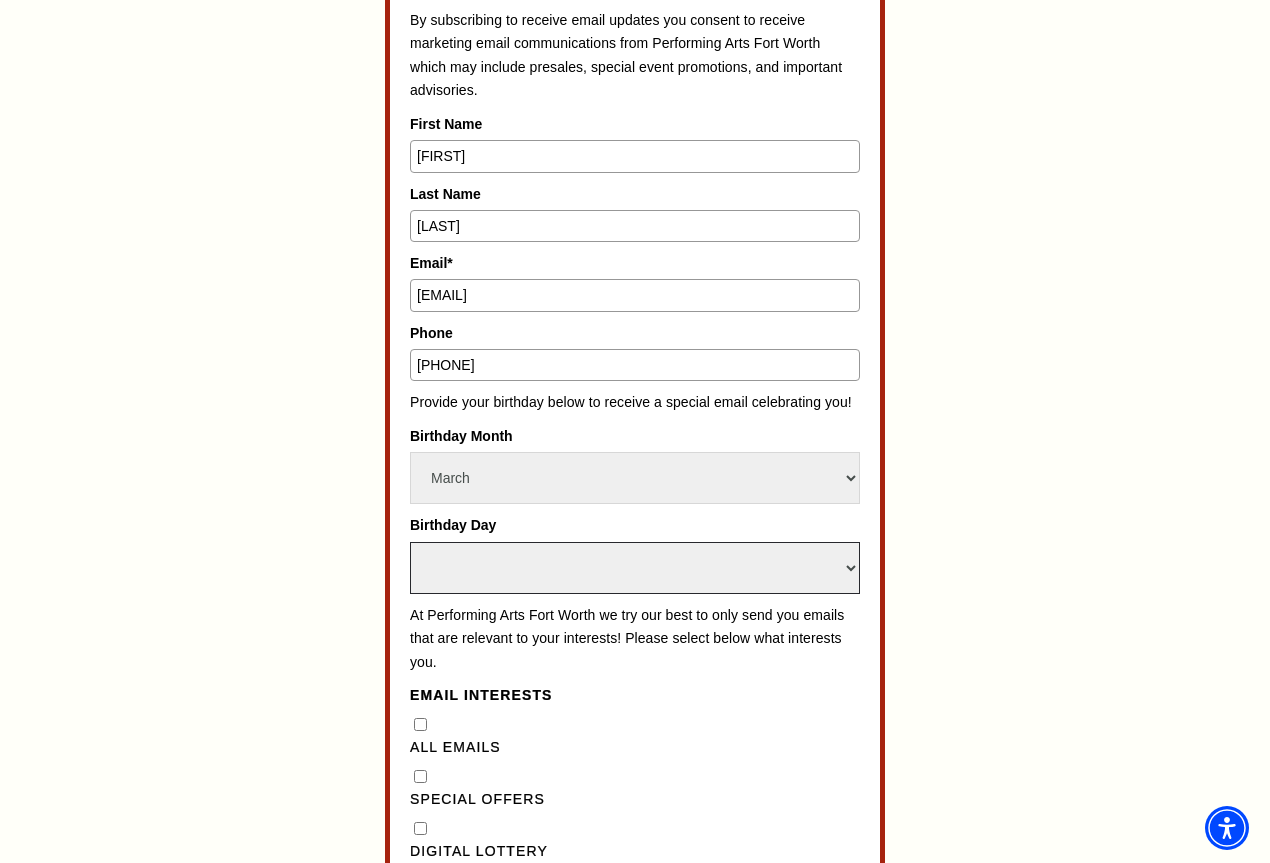 click on "Select Day
1
2
3
4
5
6
7
8
9
10
11
12
13
14
15
16
17
18
19
20
21
22
23
24
25
26
27
28
29
30
31" at bounding box center [635, 568] 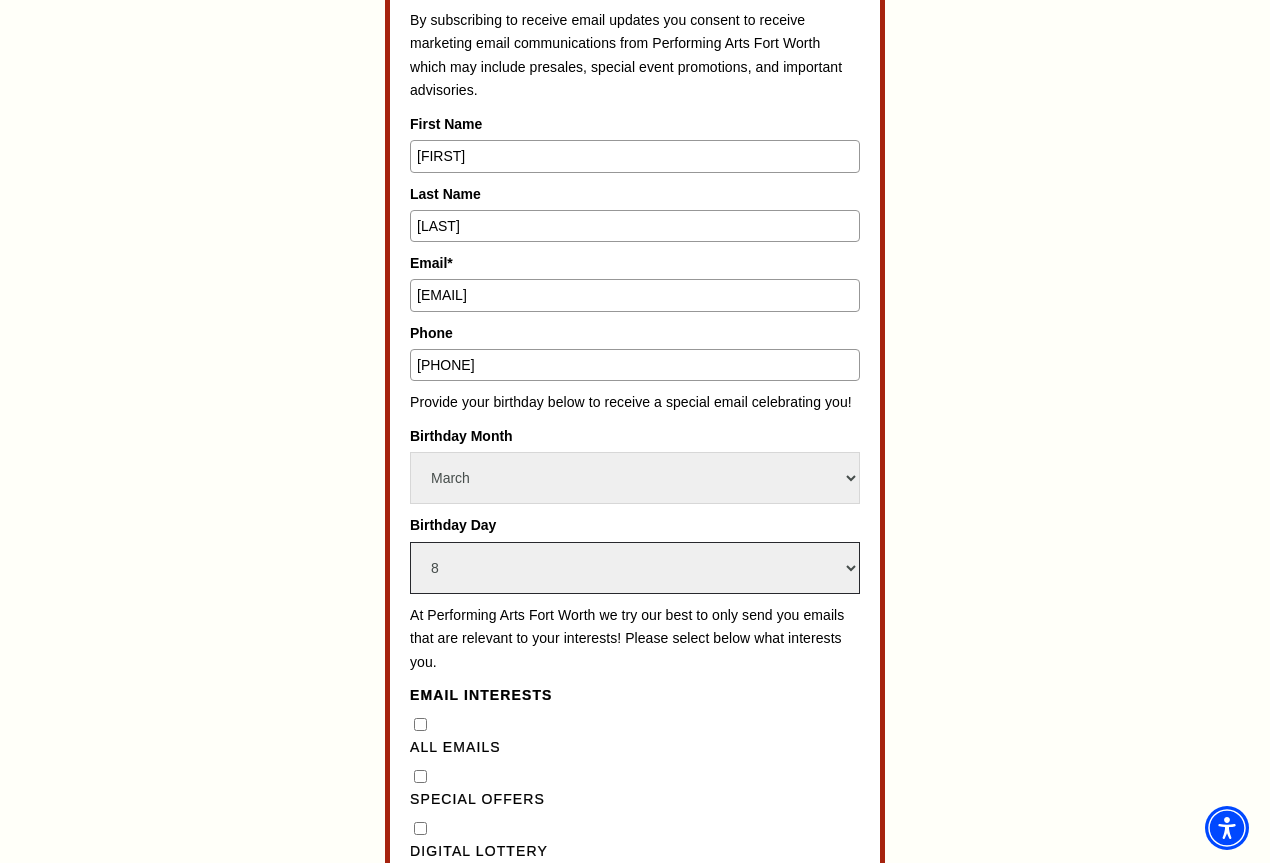 click on "Select Day
1
2
3
4
5
6
7
8
9
10
11
12
13
14
15
16
17
18
19
20
21
22
23
24
25
26
27
28
29
30
31" at bounding box center (635, 568) 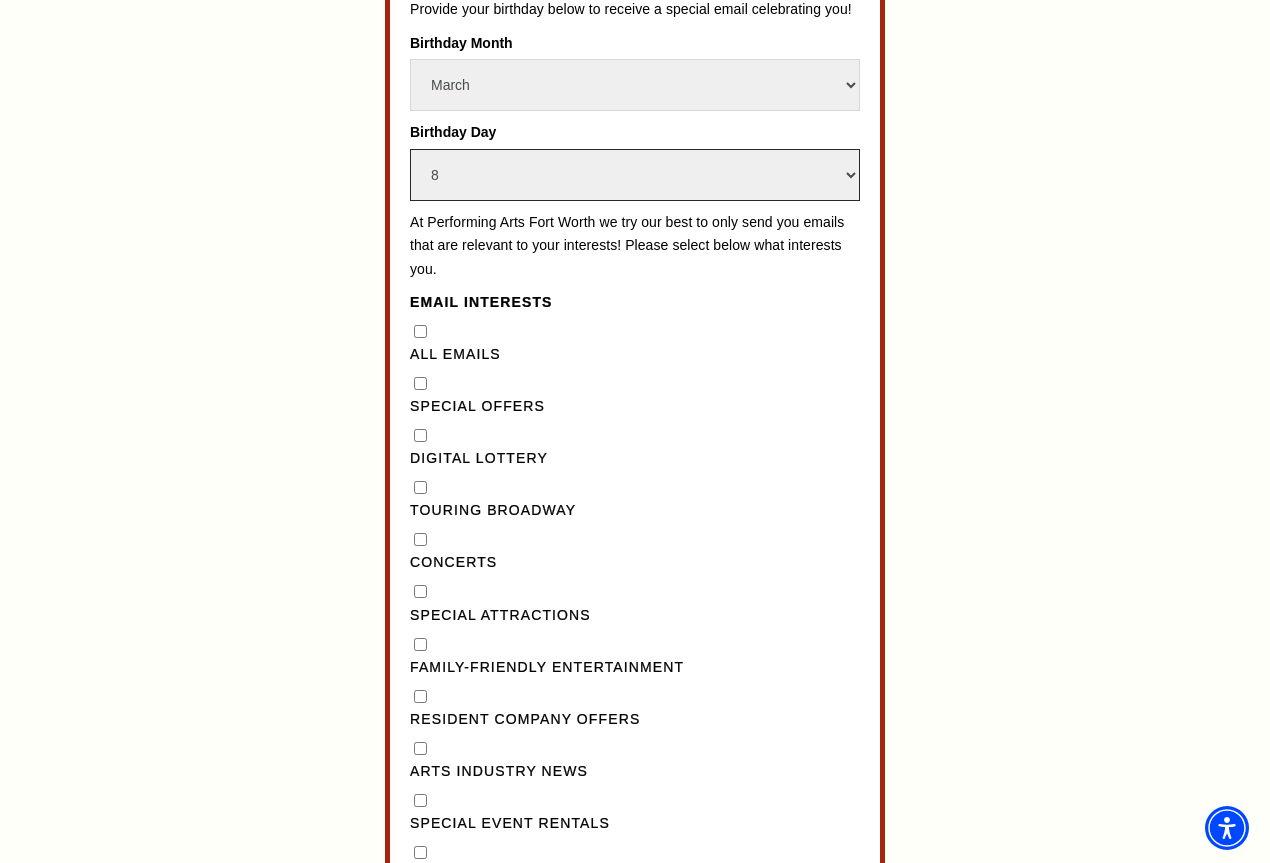 scroll, scrollTop: 1400, scrollLeft: 0, axis: vertical 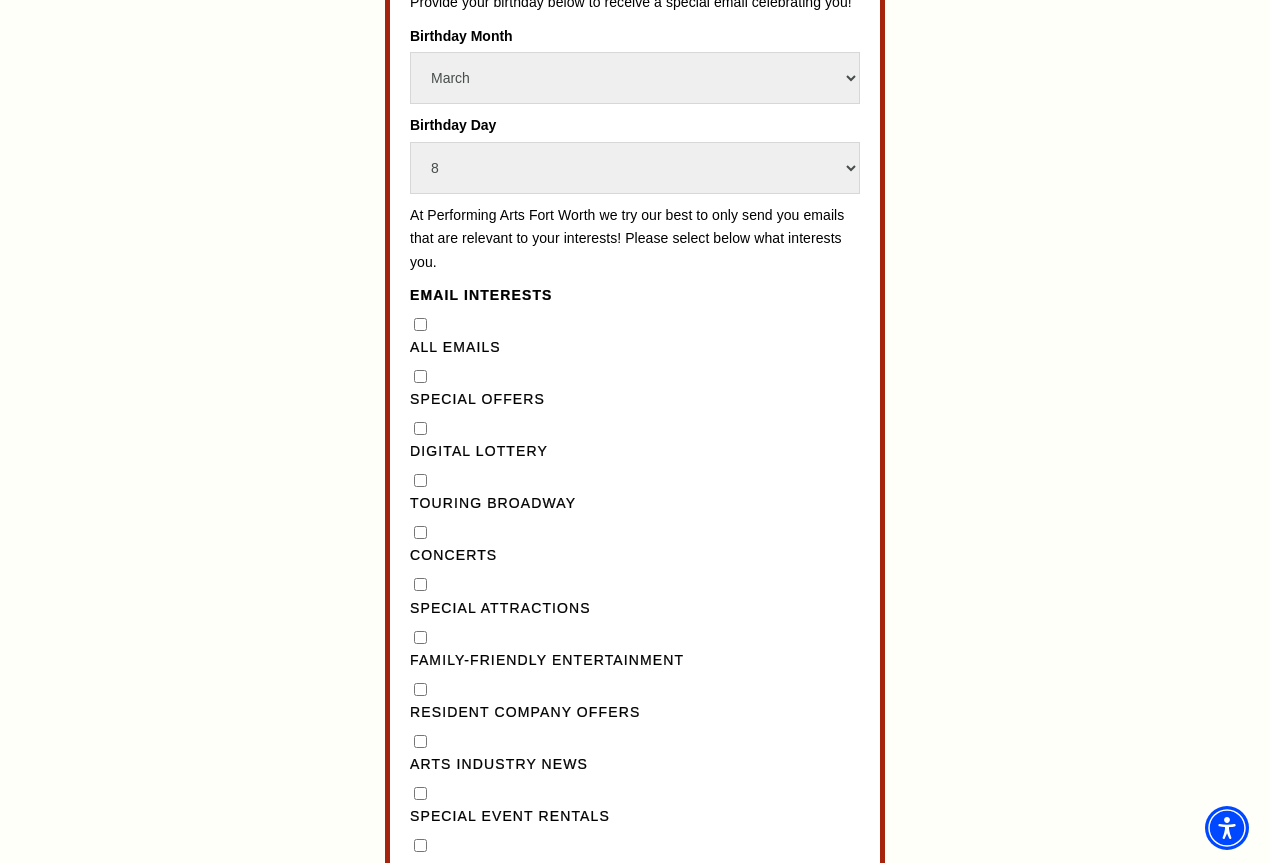 click on "All Emails" at bounding box center (420, 324) 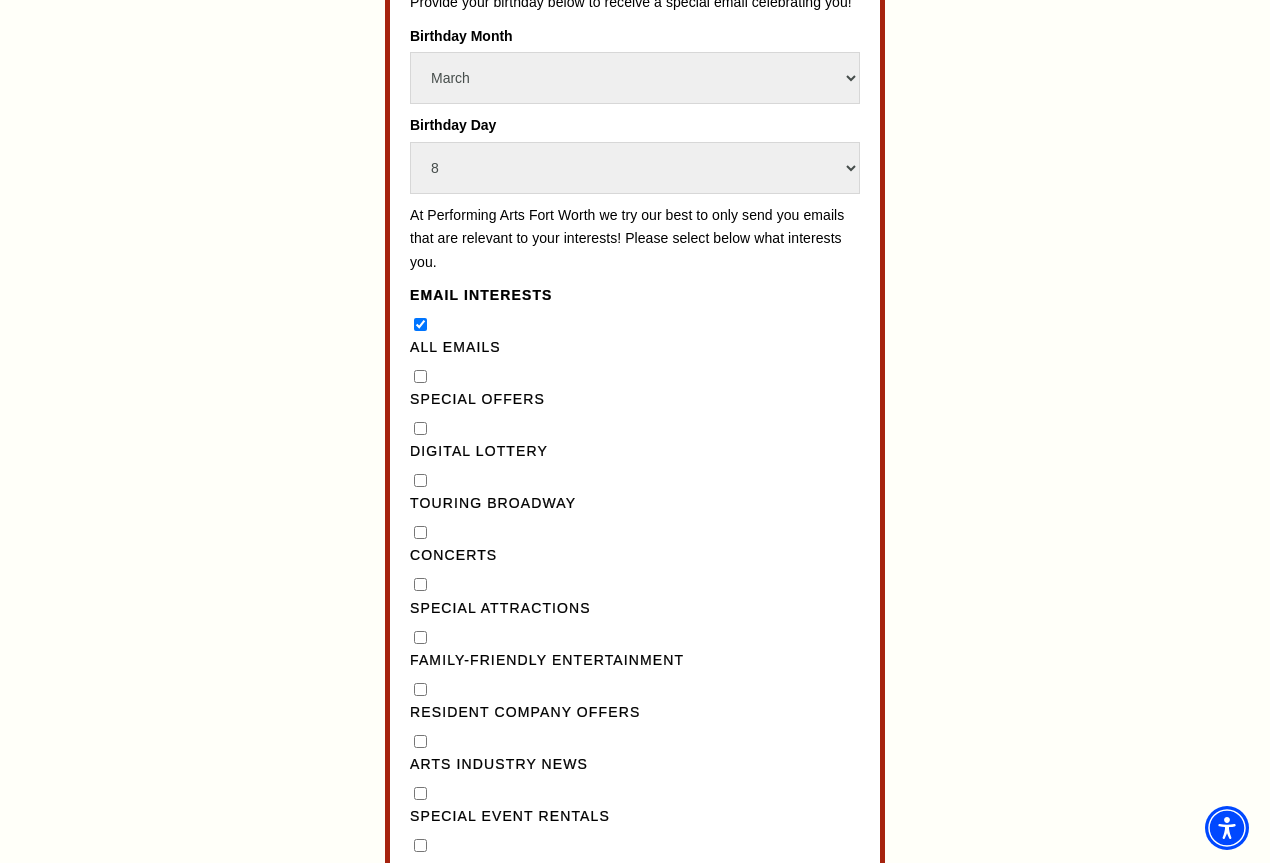 click on "Digital Lottery" at bounding box center (420, 428) 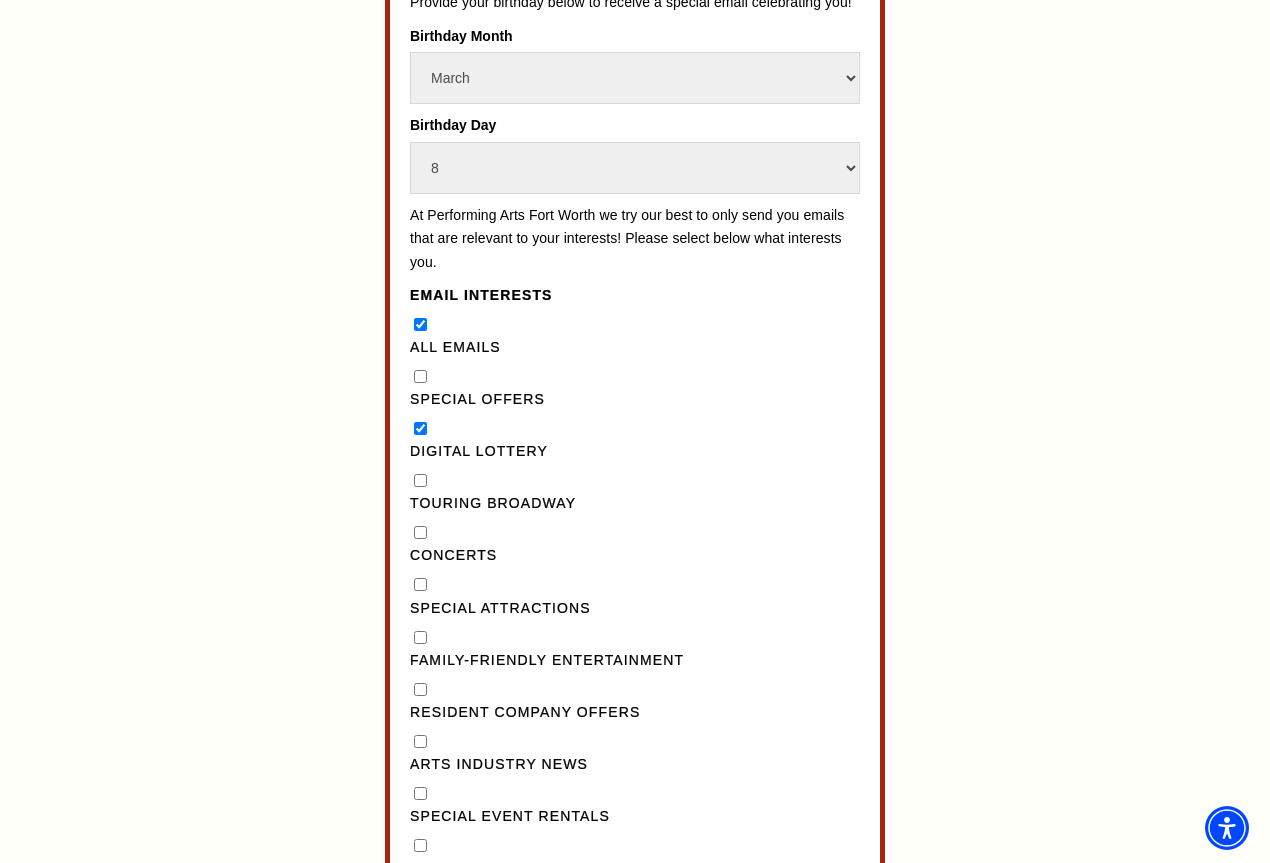 click on "Touring Broadway" at bounding box center [420, 480] 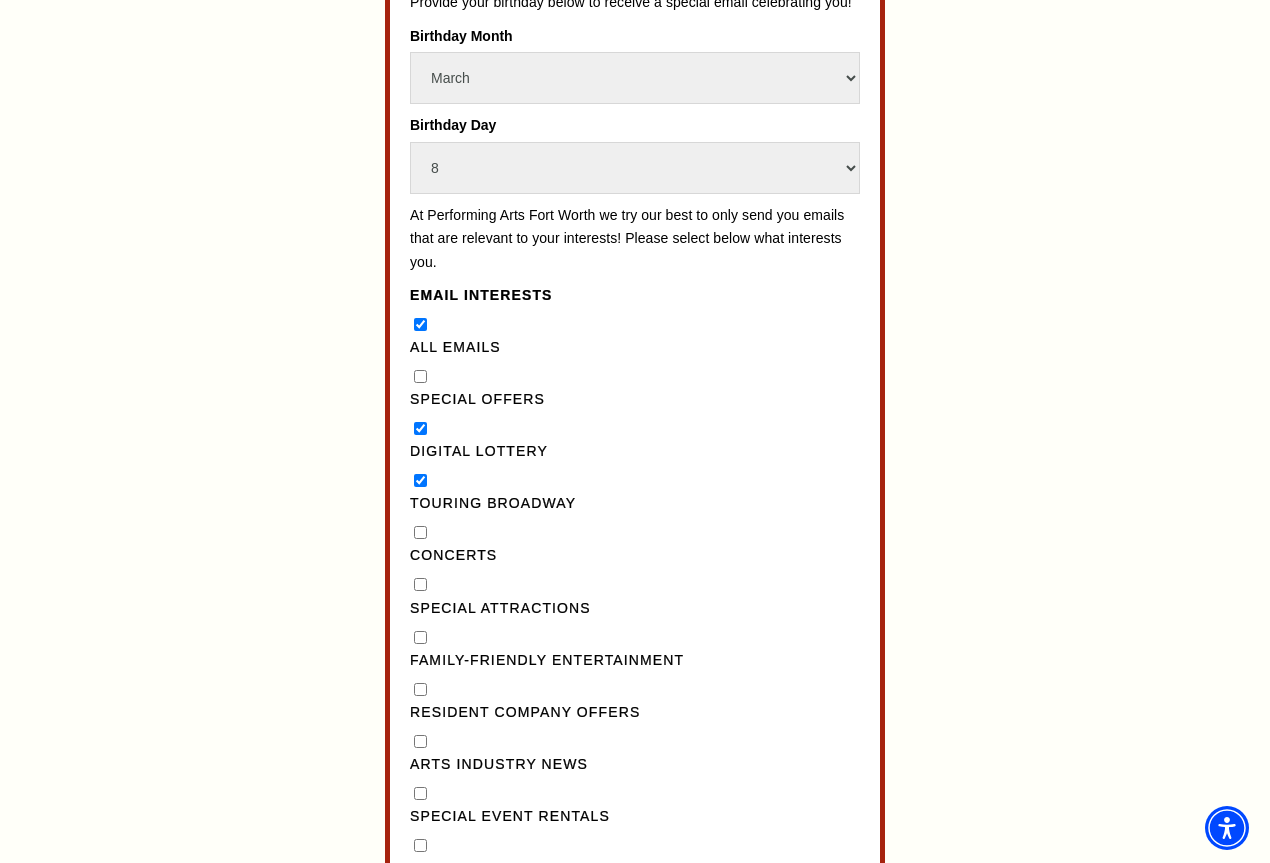 click on "Concerts" at bounding box center [420, 532] 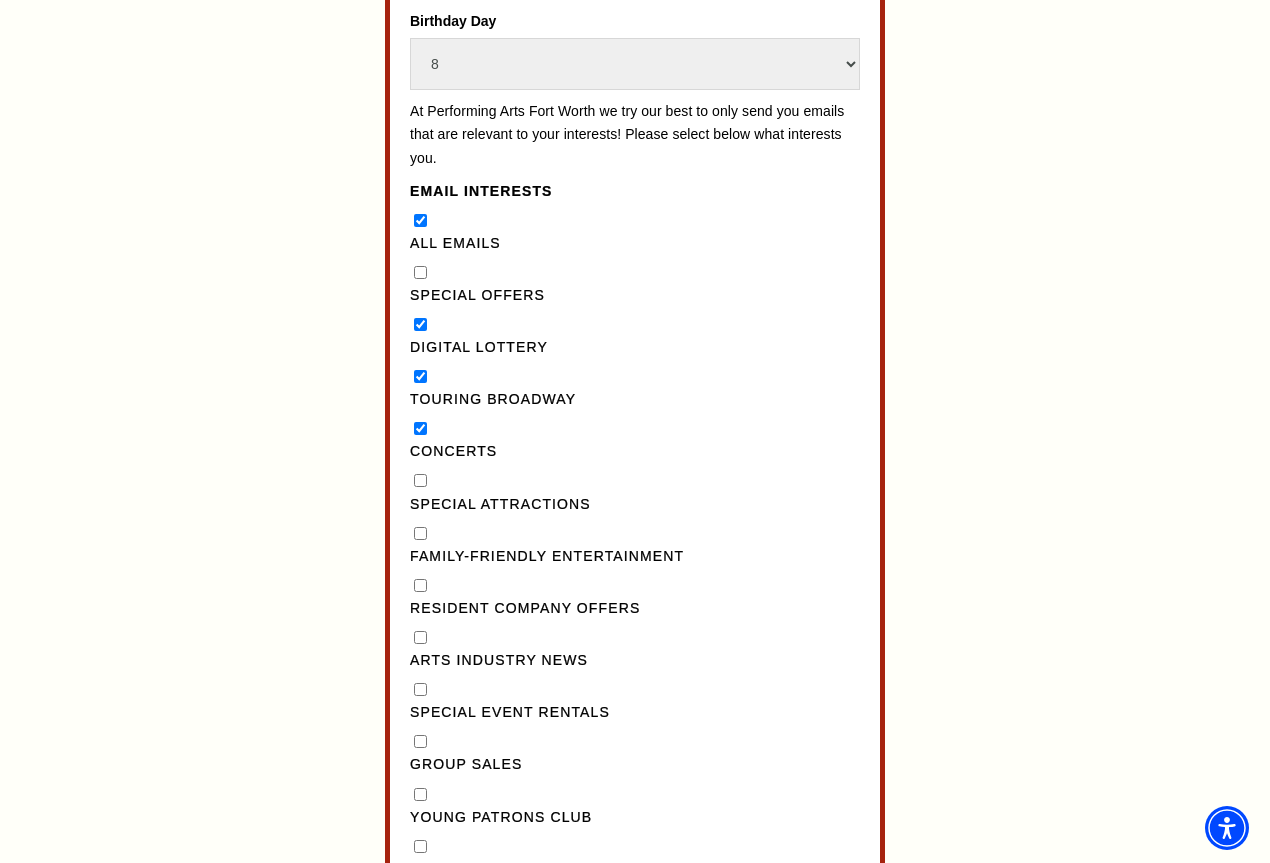 scroll, scrollTop: 1600, scrollLeft: 0, axis: vertical 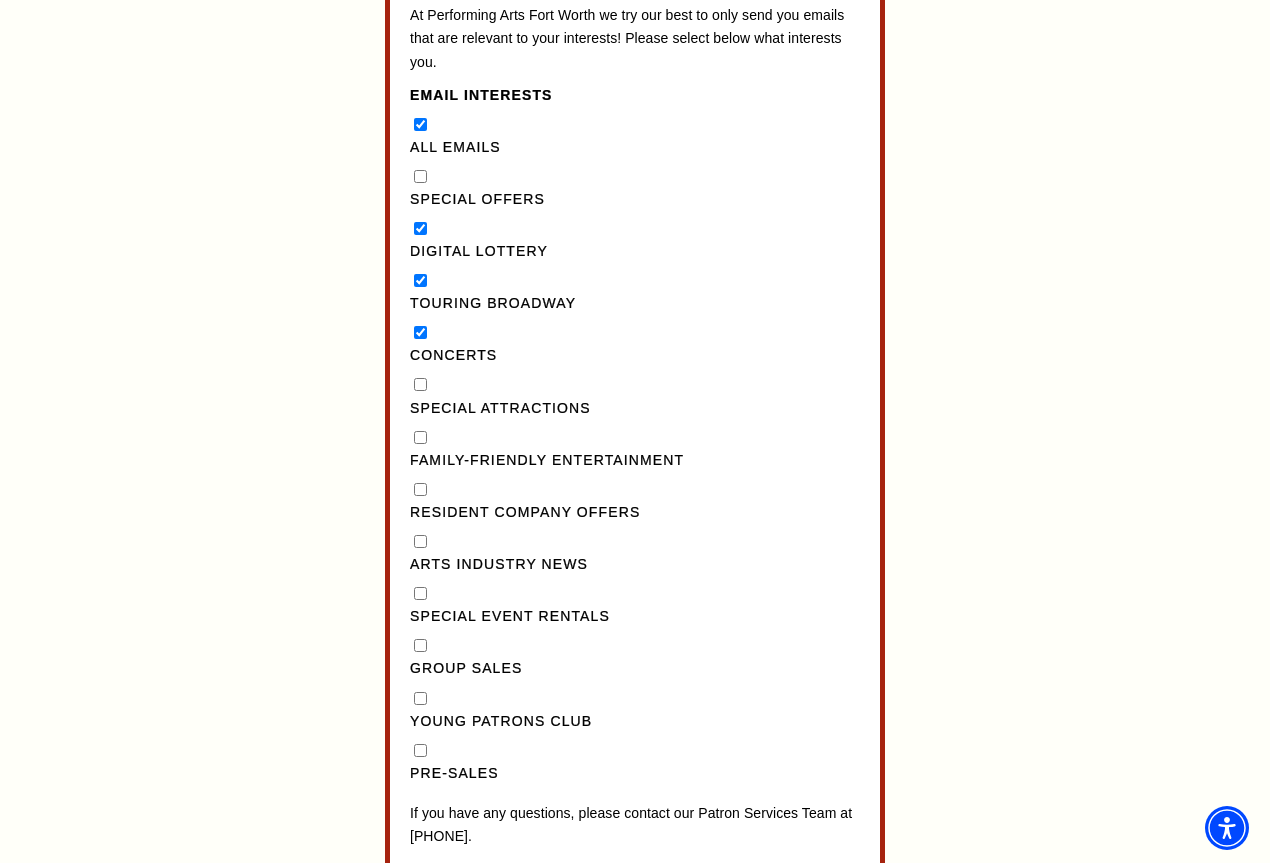 click on "Special Attractions" at bounding box center (420, 384) 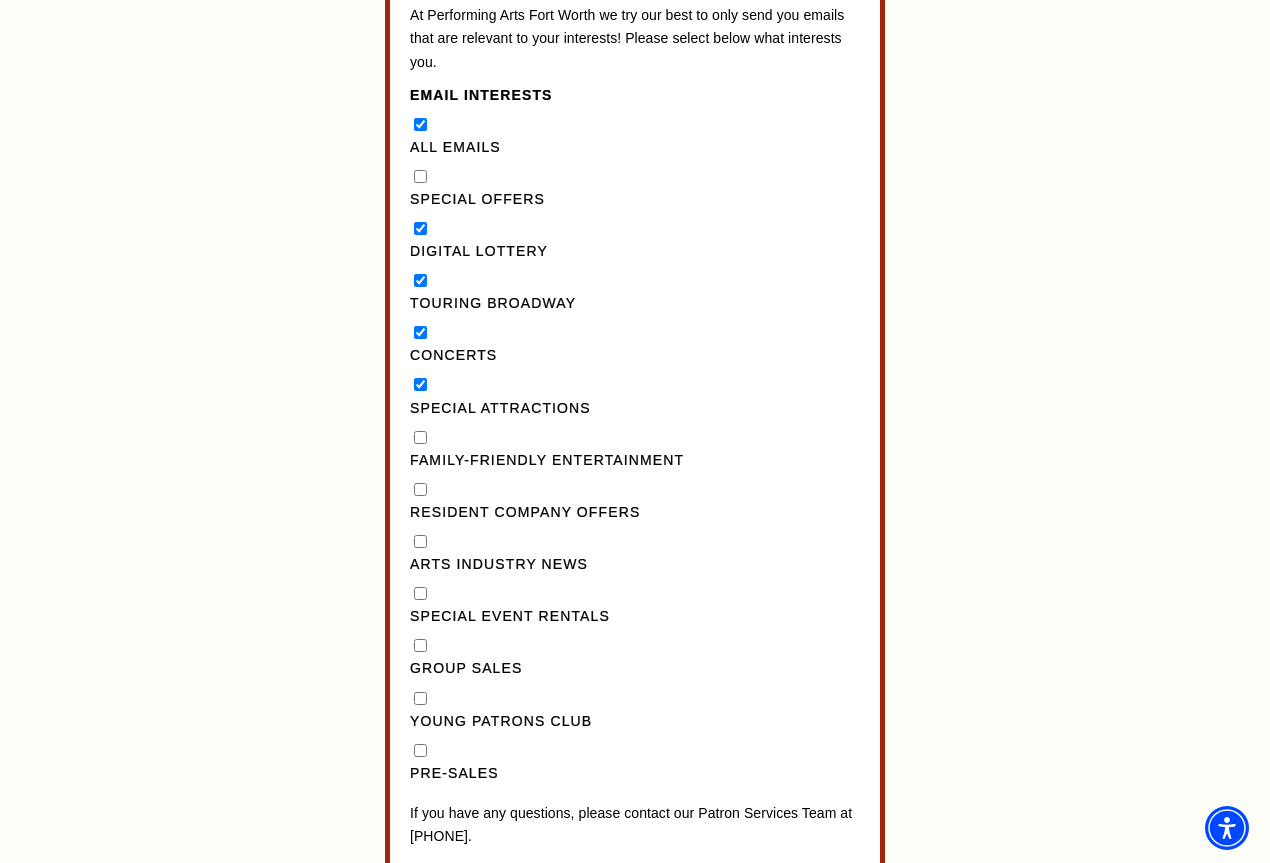click on "Family-Friendly Entertainment" at bounding box center [420, 437] 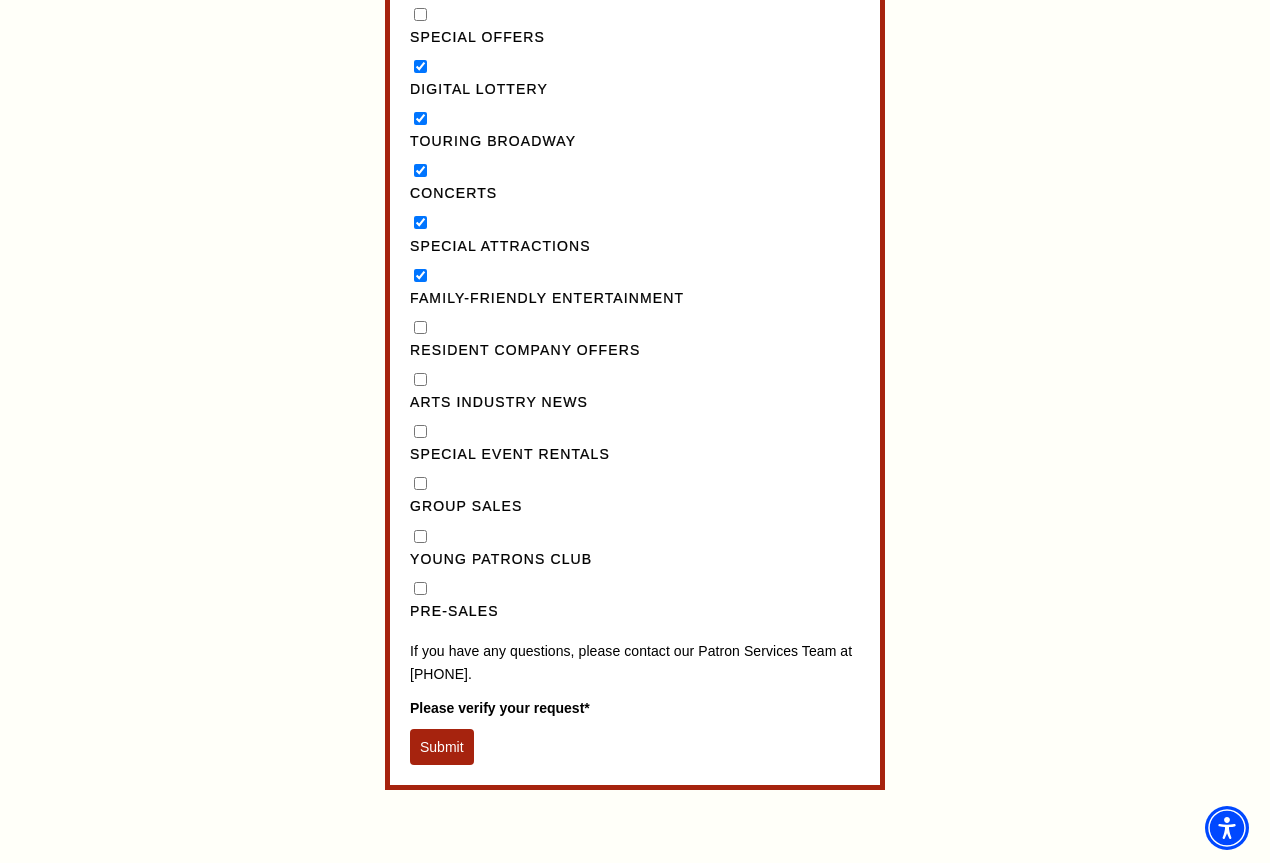 scroll, scrollTop: 2100, scrollLeft: 0, axis: vertical 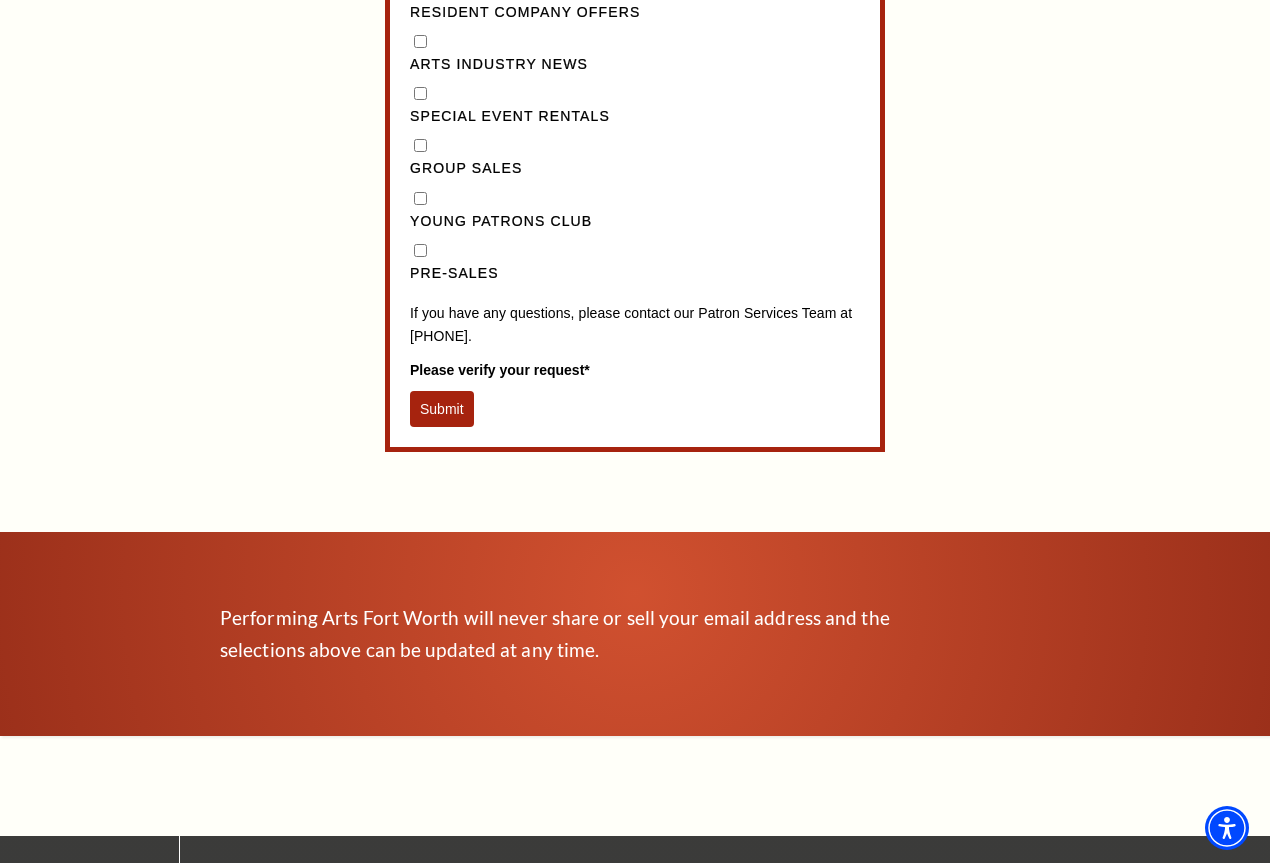 click on "Pre-Sales" at bounding box center [420, 250] 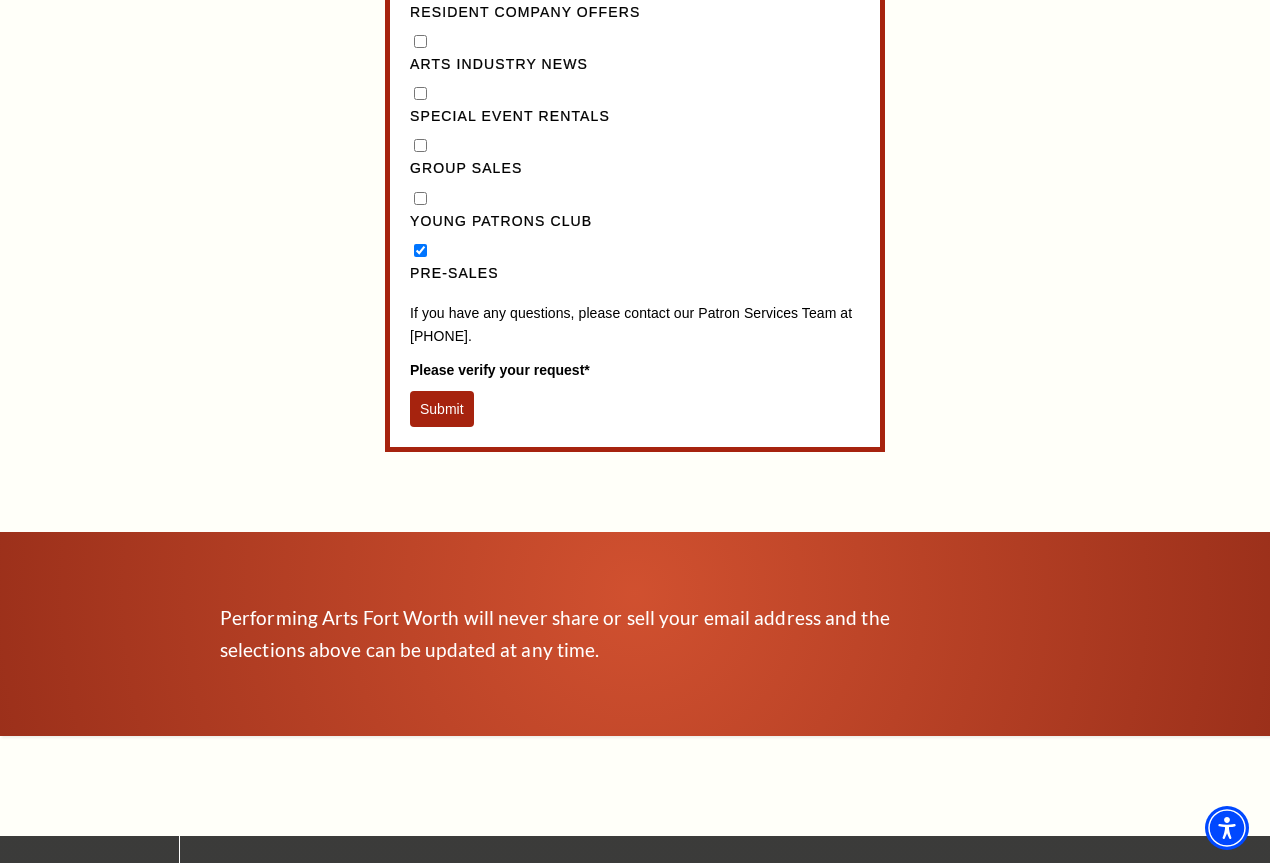 click on "Group Sales" at bounding box center (420, 145) 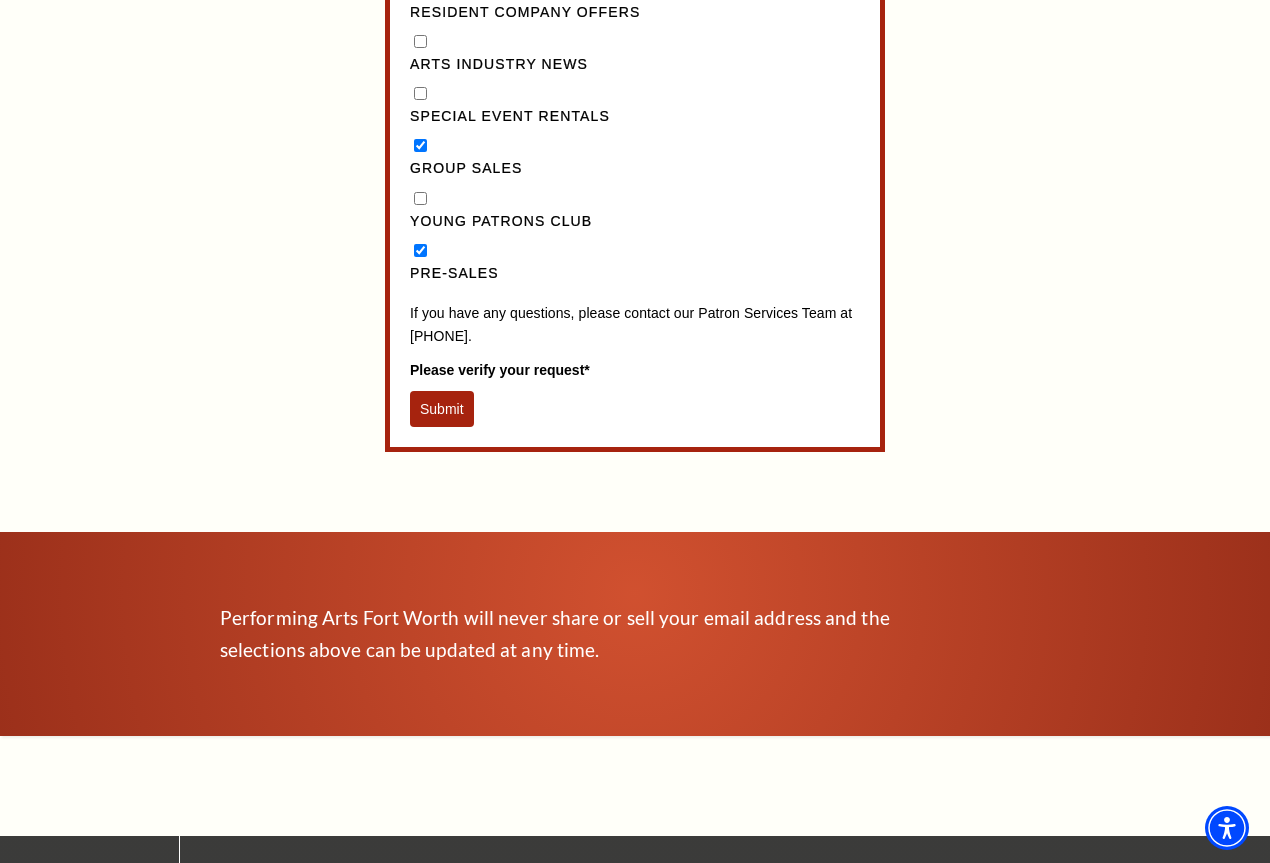 click on "Submit" at bounding box center (442, 409) 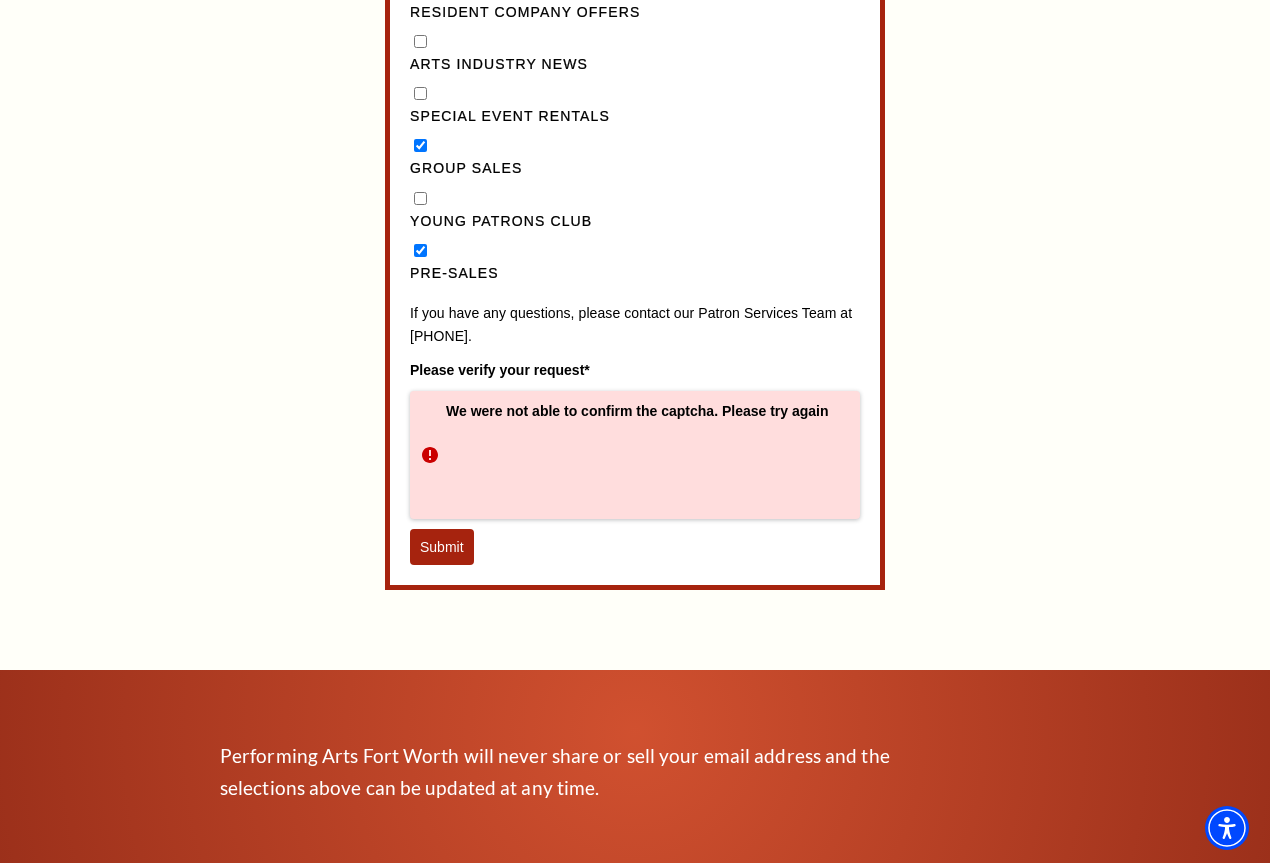 click on "Submit" at bounding box center [442, 547] 